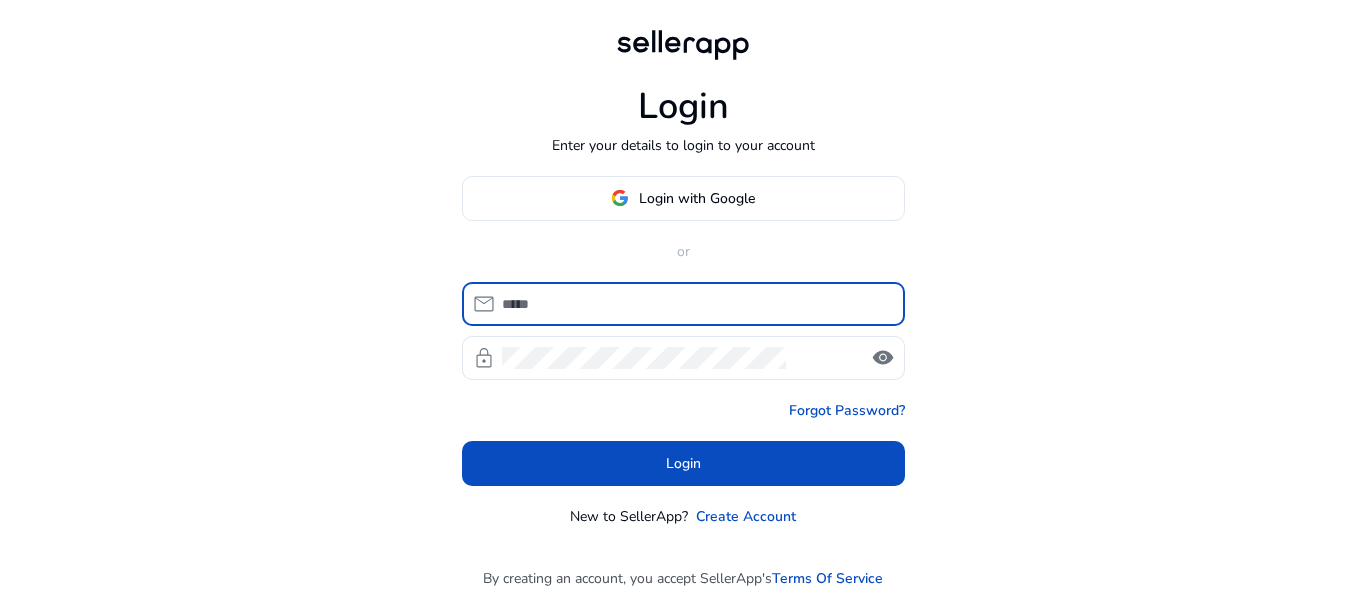 scroll, scrollTop: 0, scrollLeft: 0, axis: both 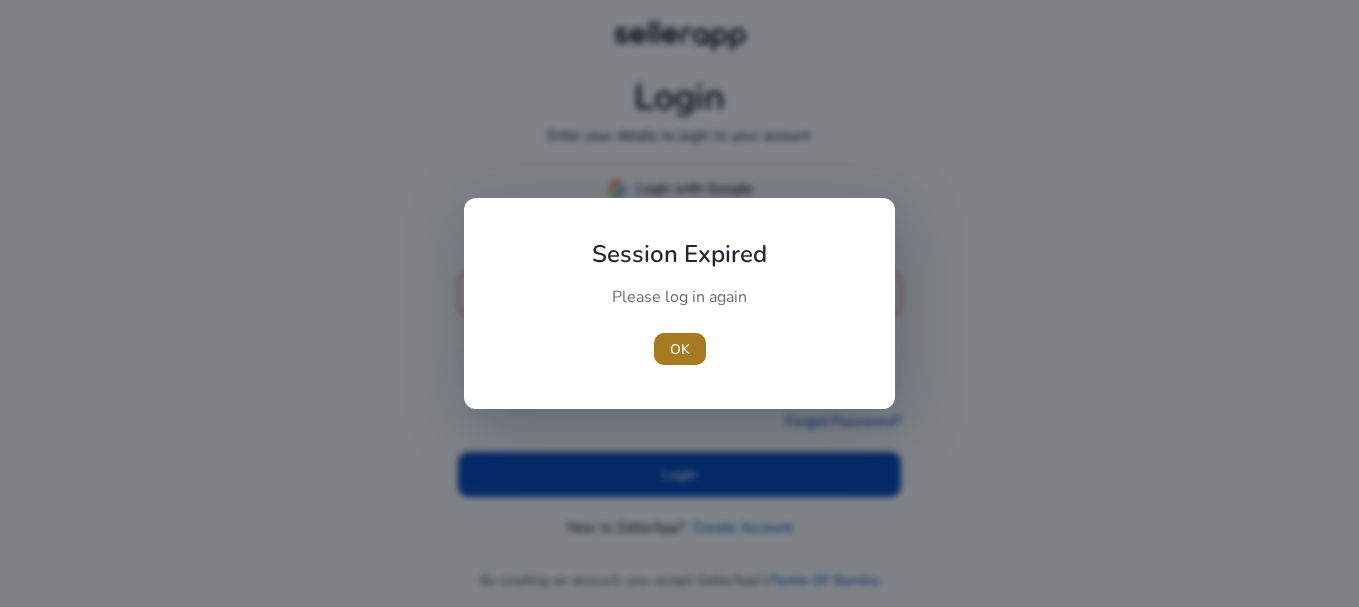 click at bounding box center (680, 349) 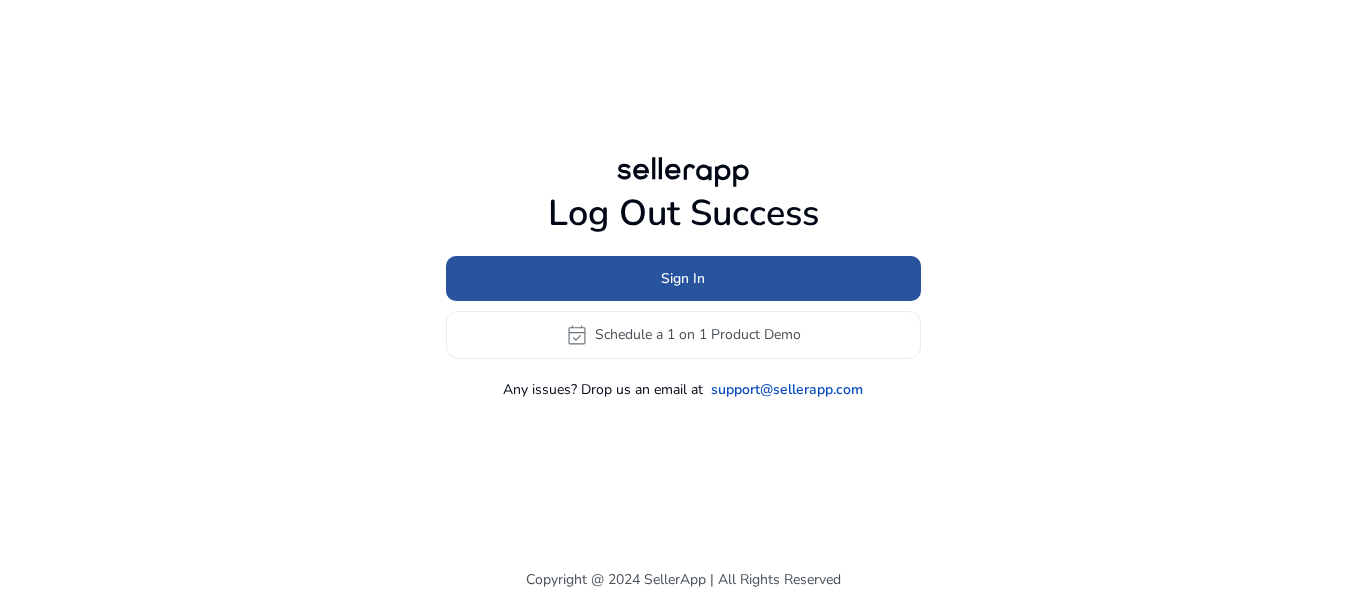 click 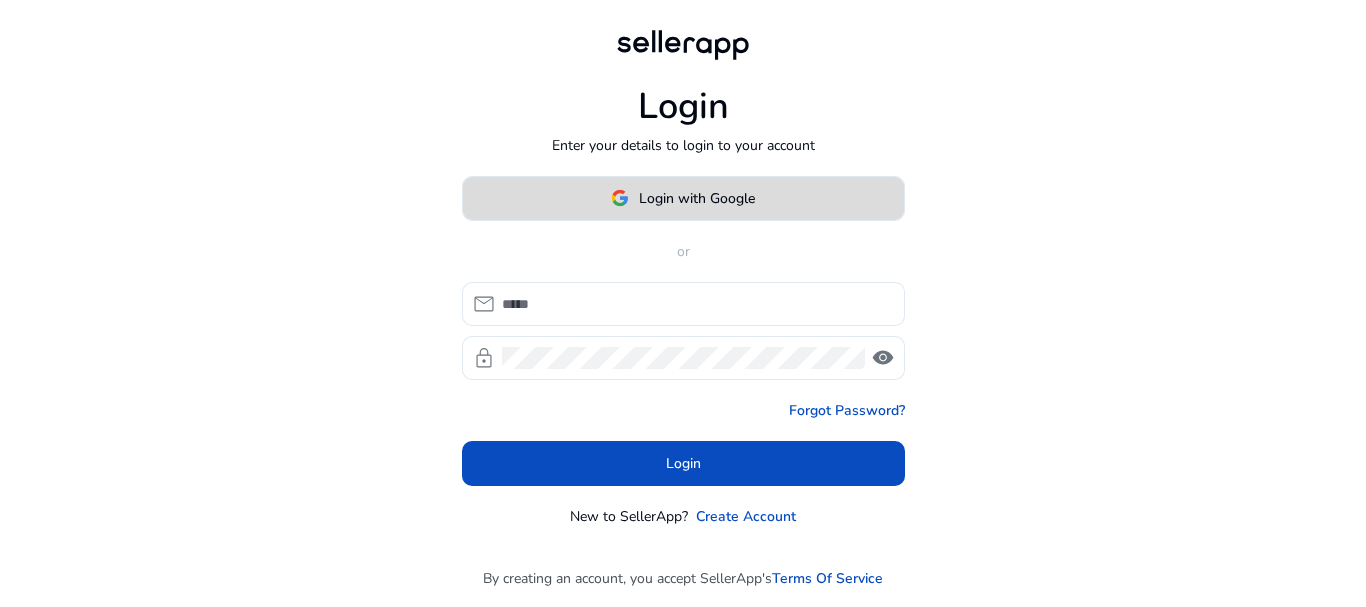 click on "Login with Google" 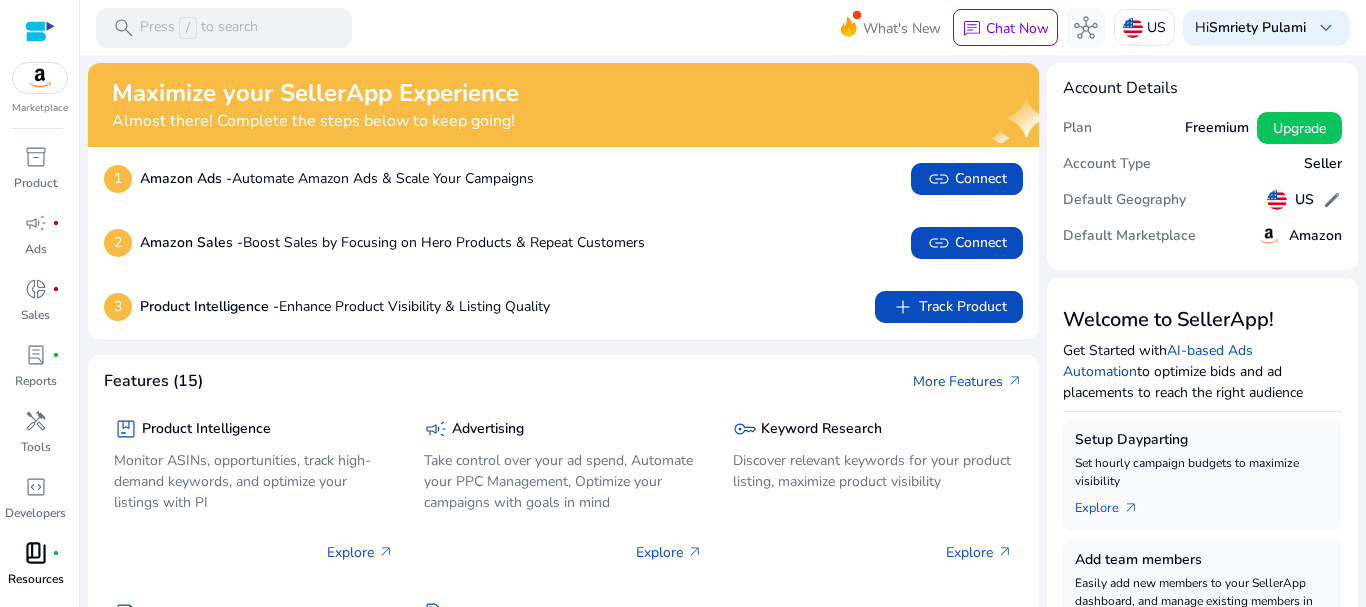 scroll, scrollTop: 54, scrollLeft: 0, axis: vertical 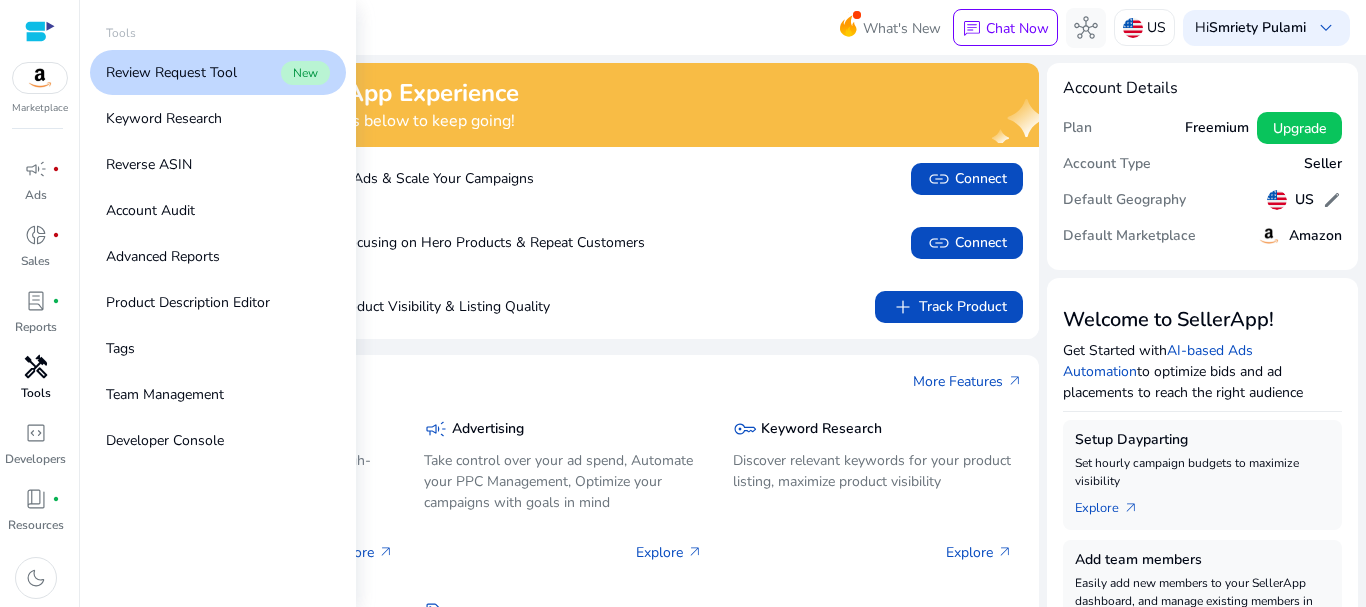 click on "handyman" at bounding box center (36, 367) 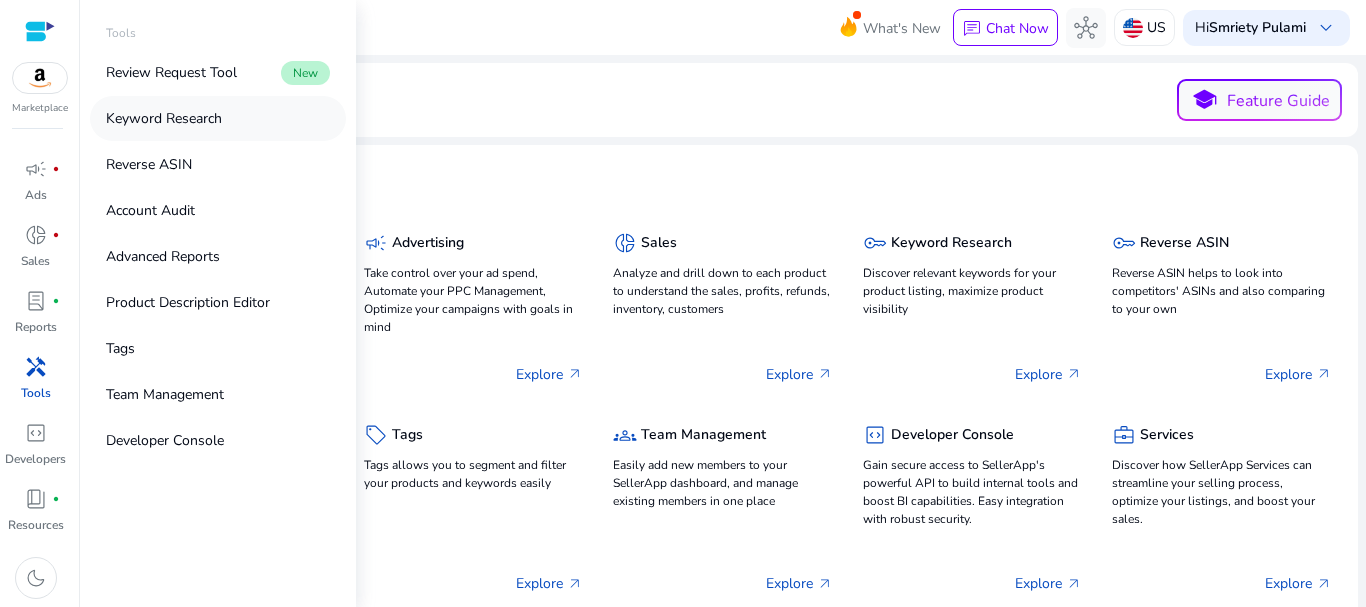 click on "Keyword Research" at bounding box center (164, 118) 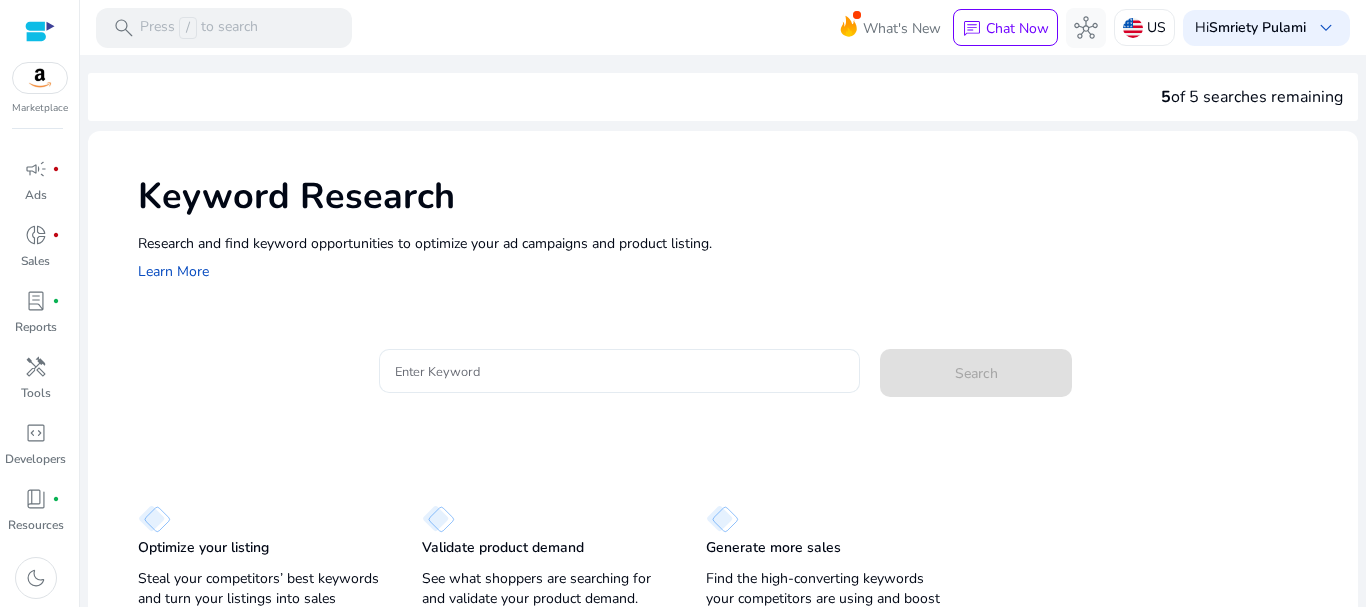 click 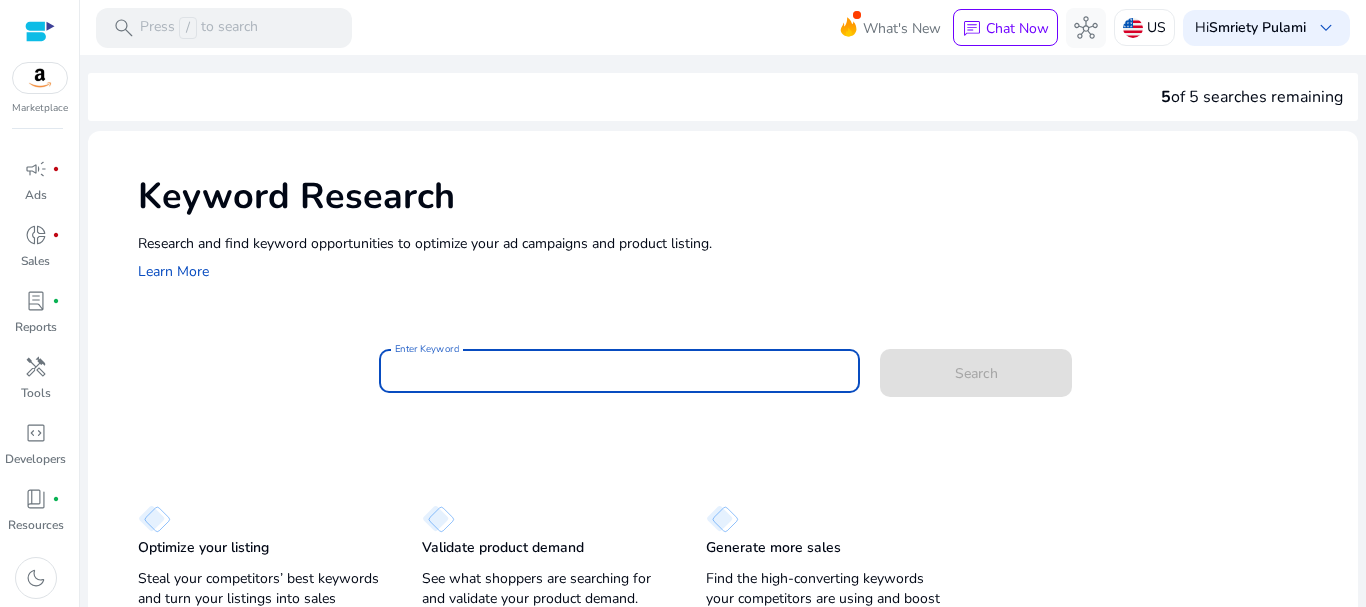 click on "Enter Keyword" at bounding box center (620, 371) 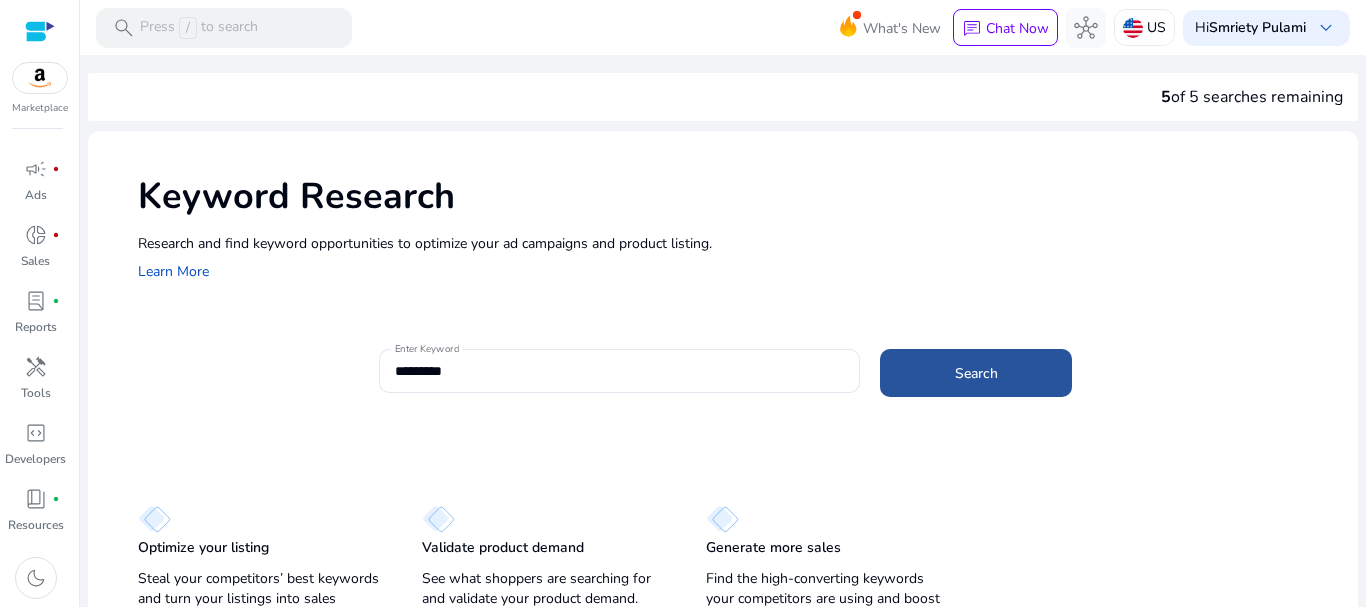 click on "Search" 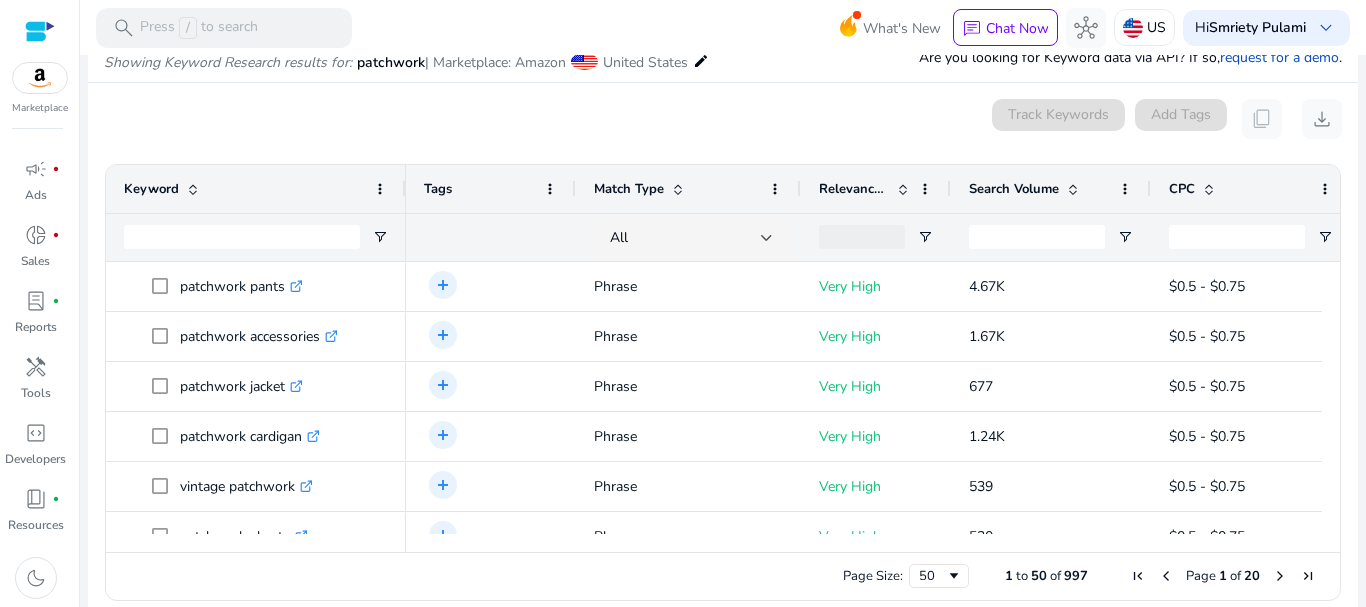 scroll, scrollTop: 0, scrollLeft: 0, axis: both 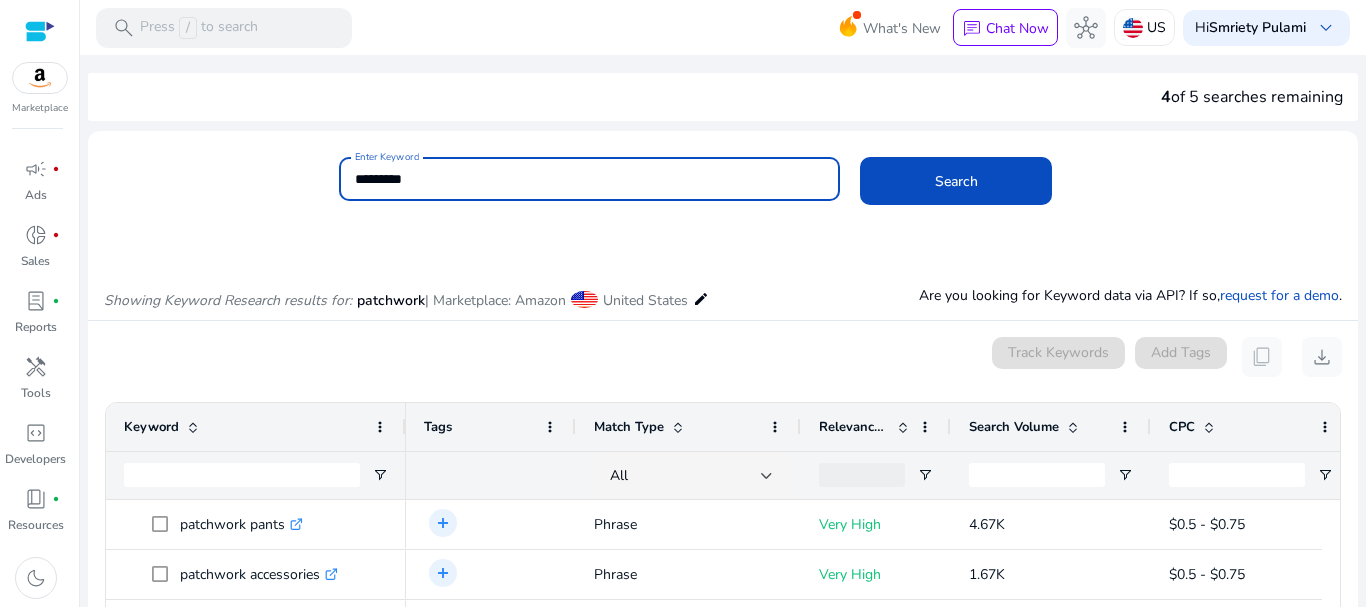 click on "*********" at bounding box center [590, 179] 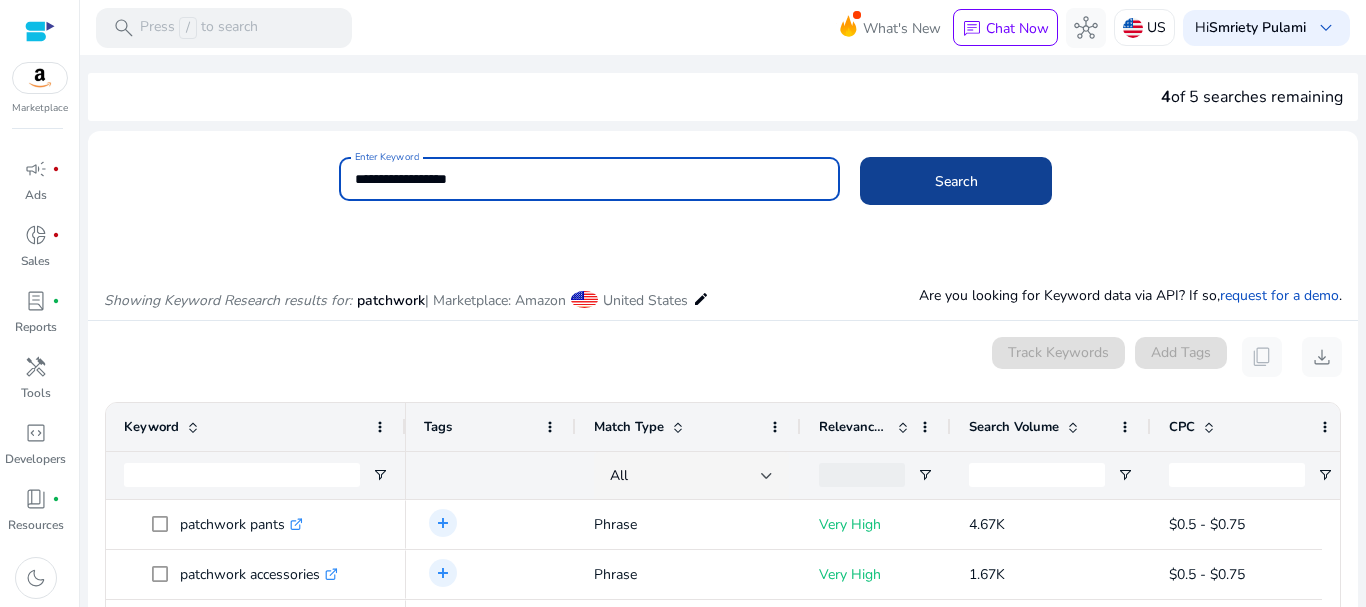 type on "**********" 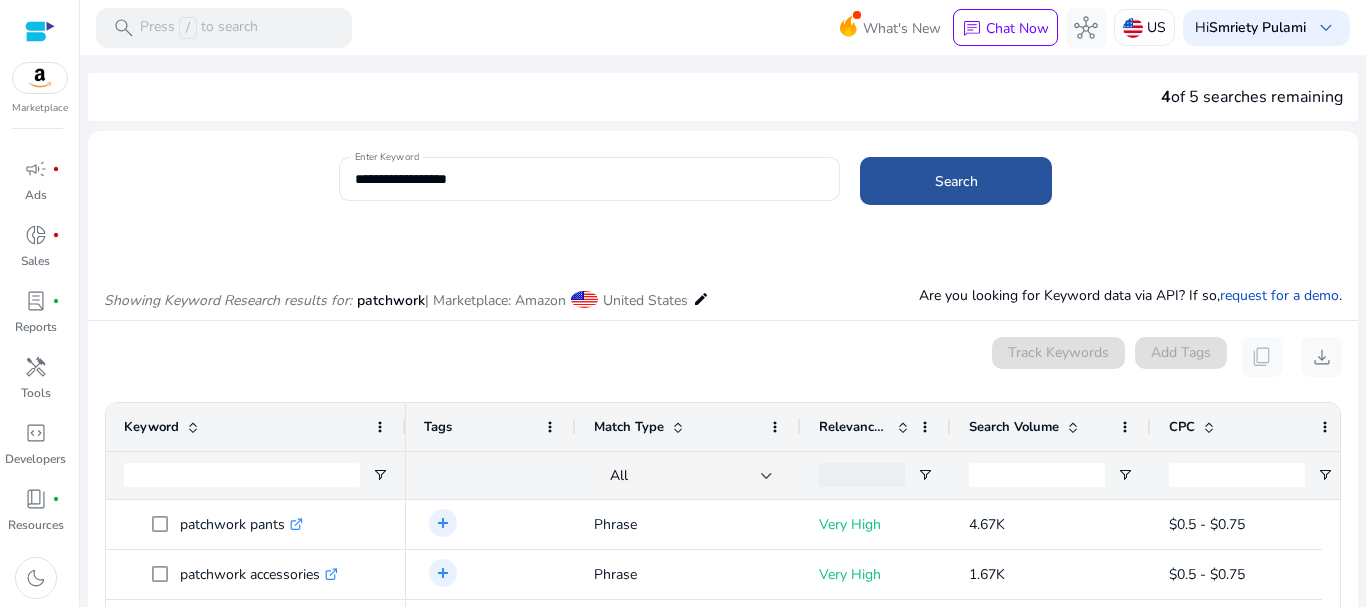 click 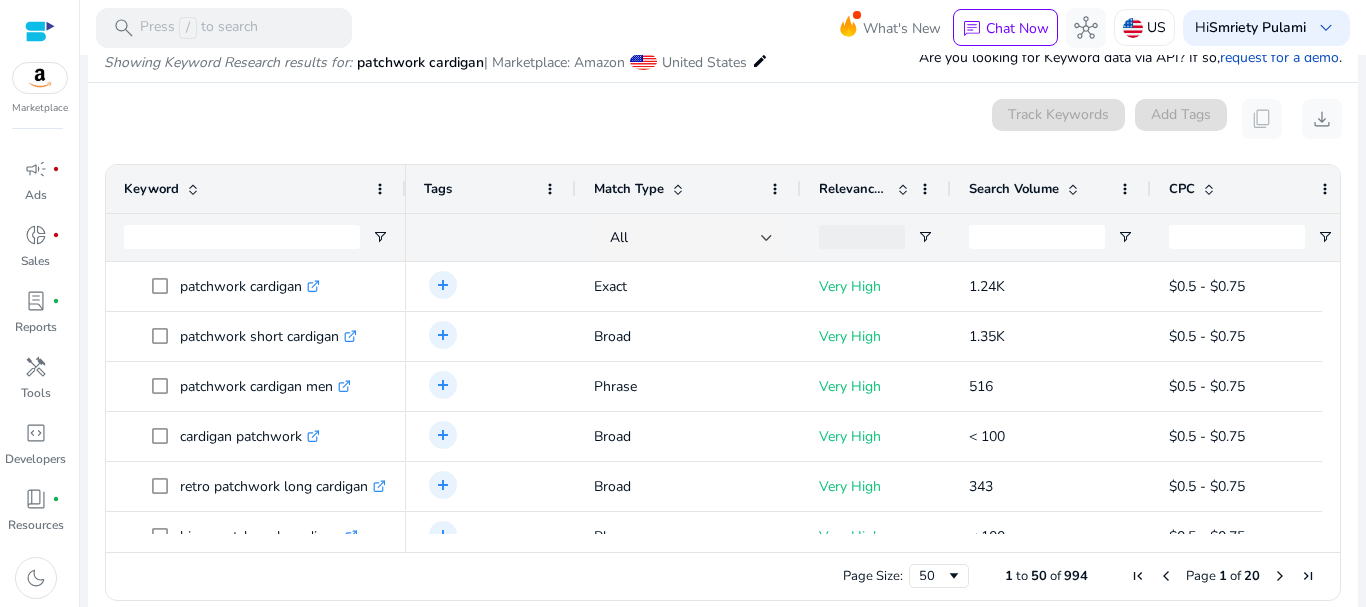 scroll, scrollTop: 237, scrollLeft: 0, axis: vertical 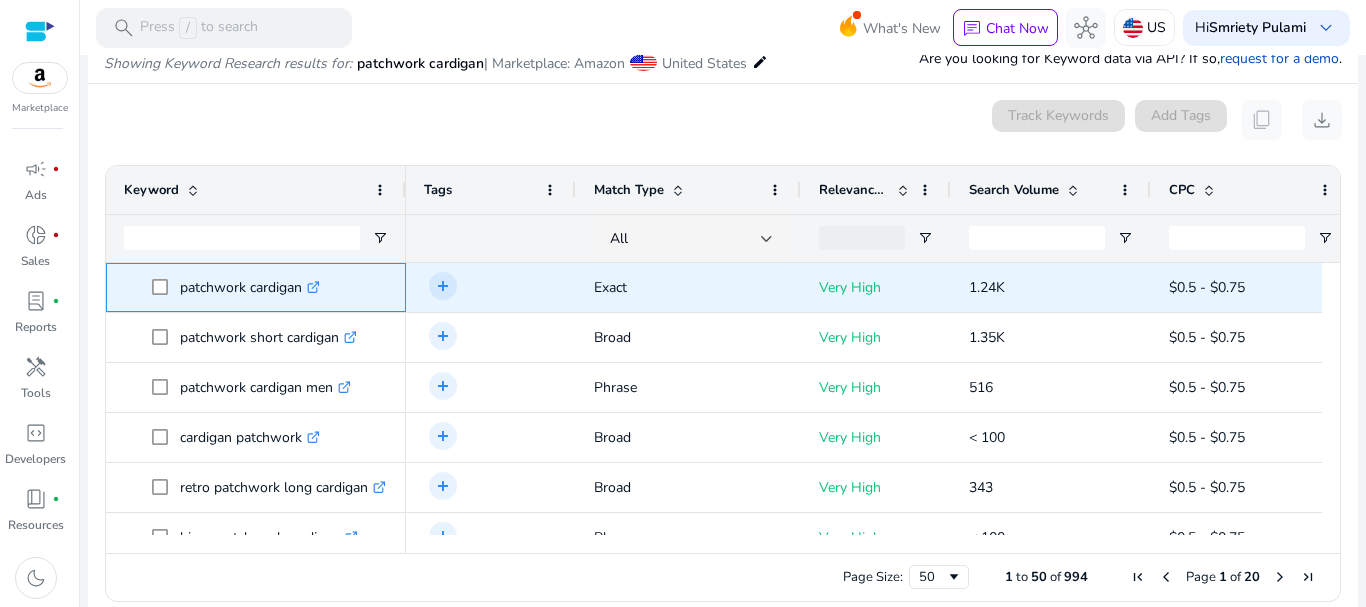 click 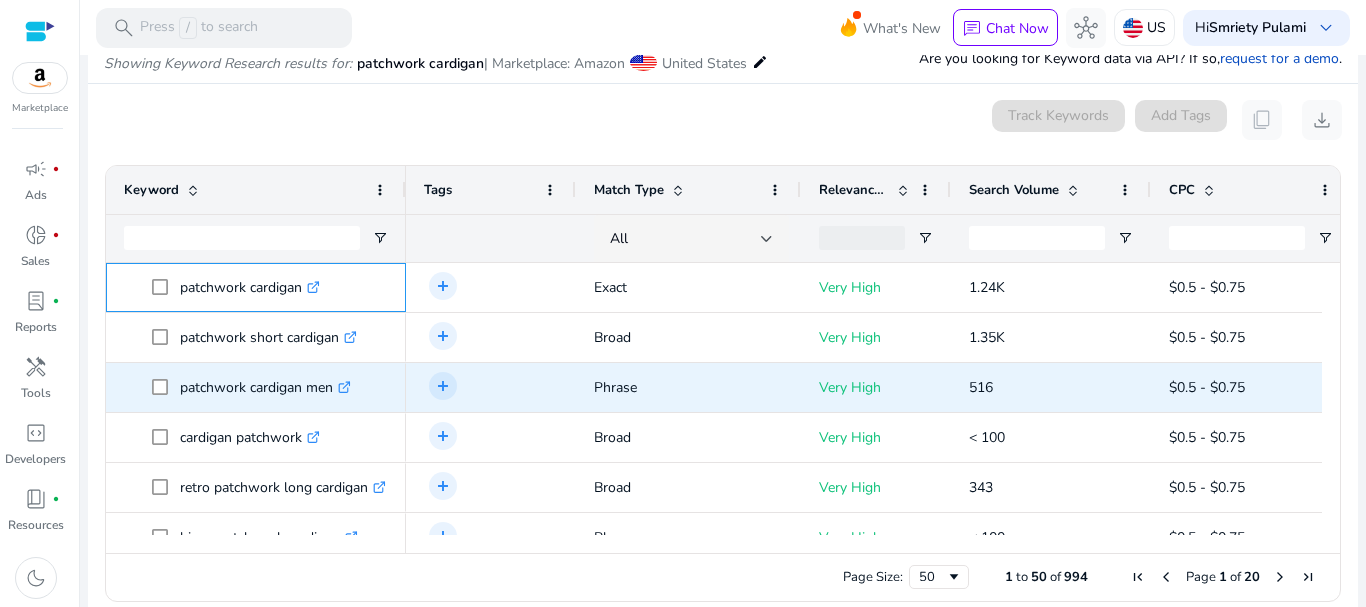 scroll, scrollTop: 30, scrollLeft: 0, axis: vertical 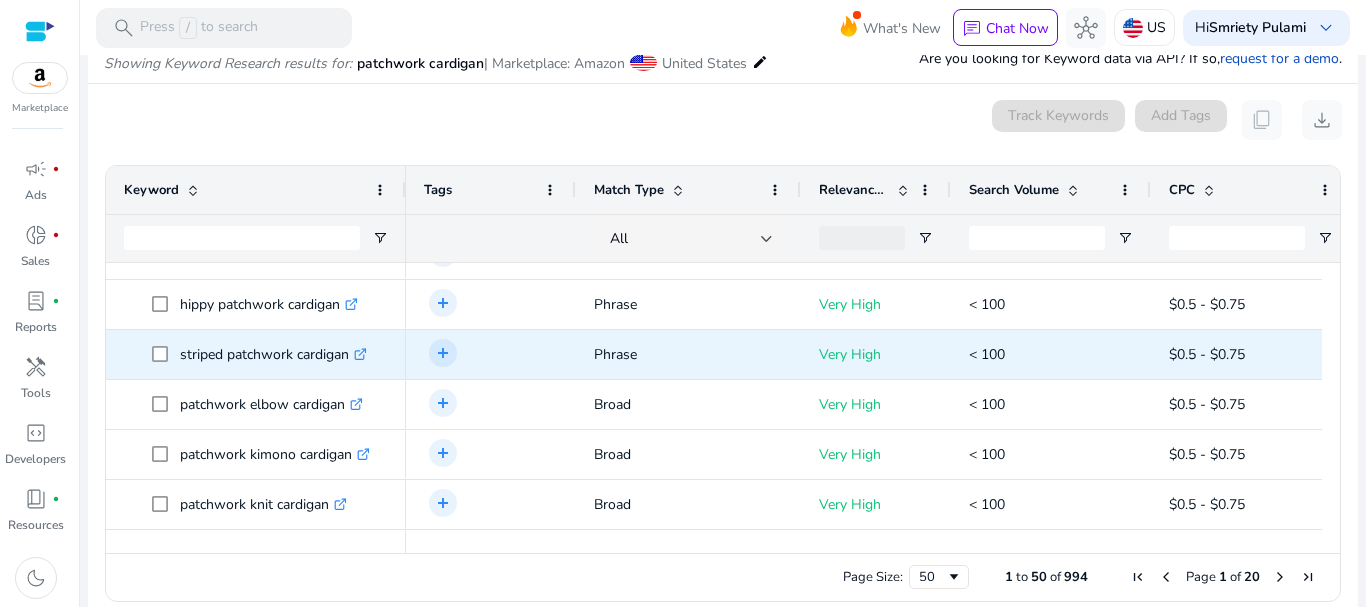 click on ".st0{fill:#2c8af8}" 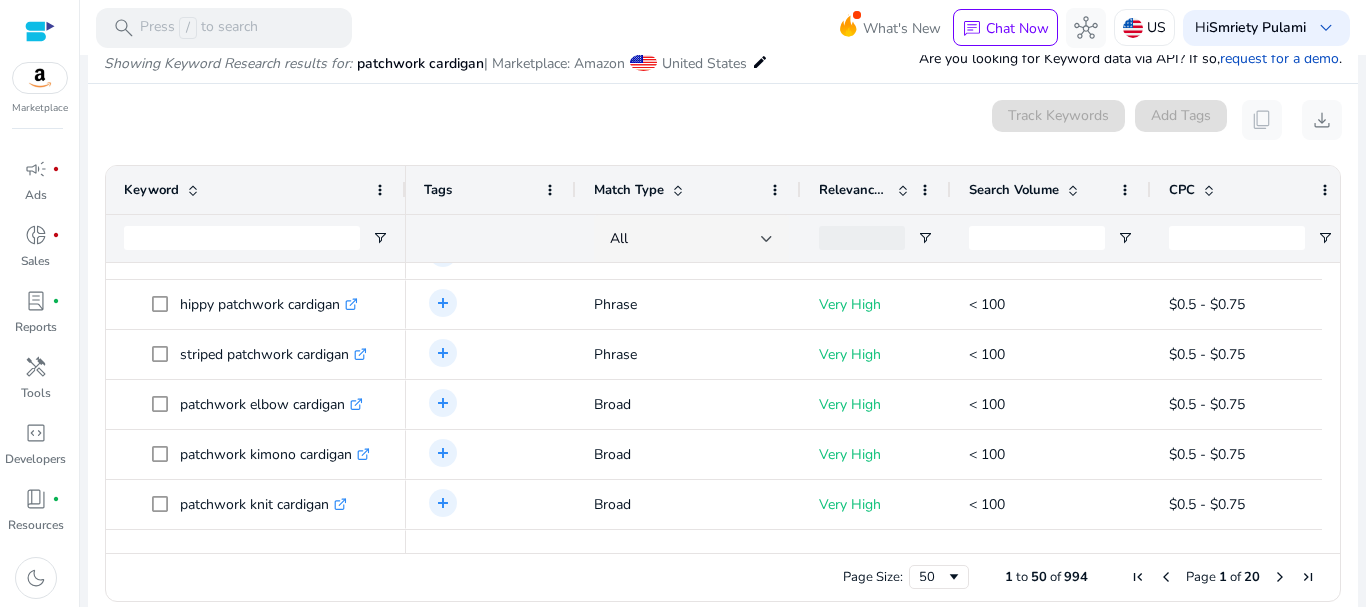click on "Search Volume" at bounding box center [1040, 190] 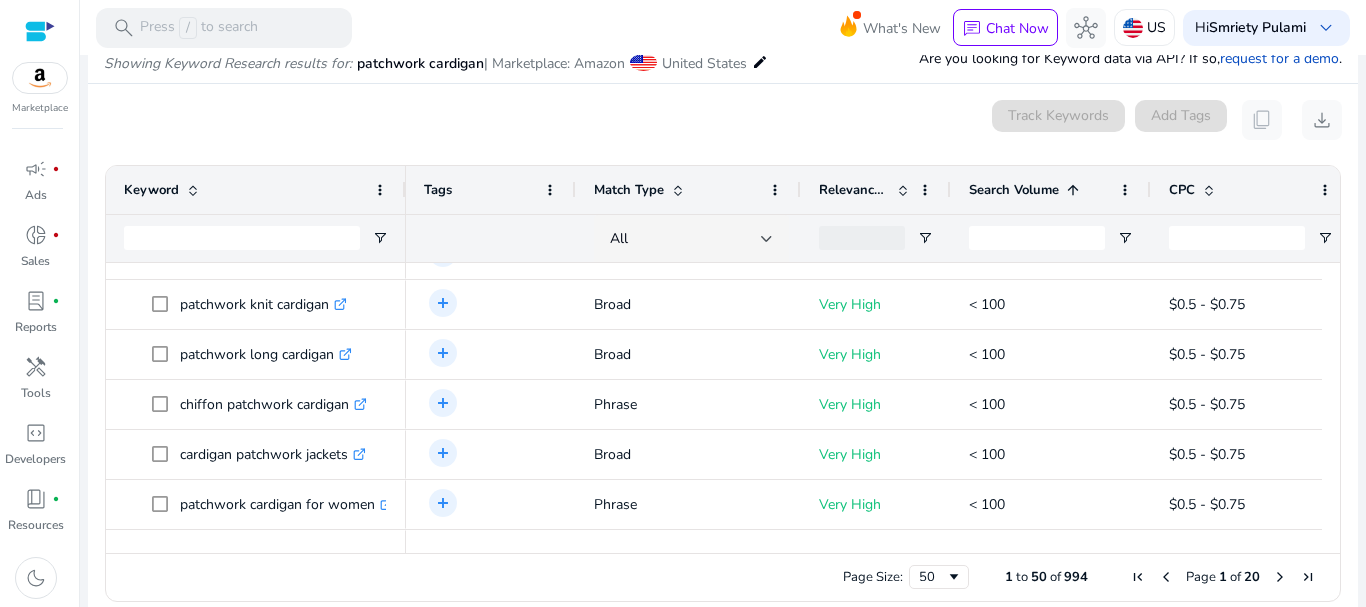click on "Search Volume
1" at bounding box center (1040, 190) 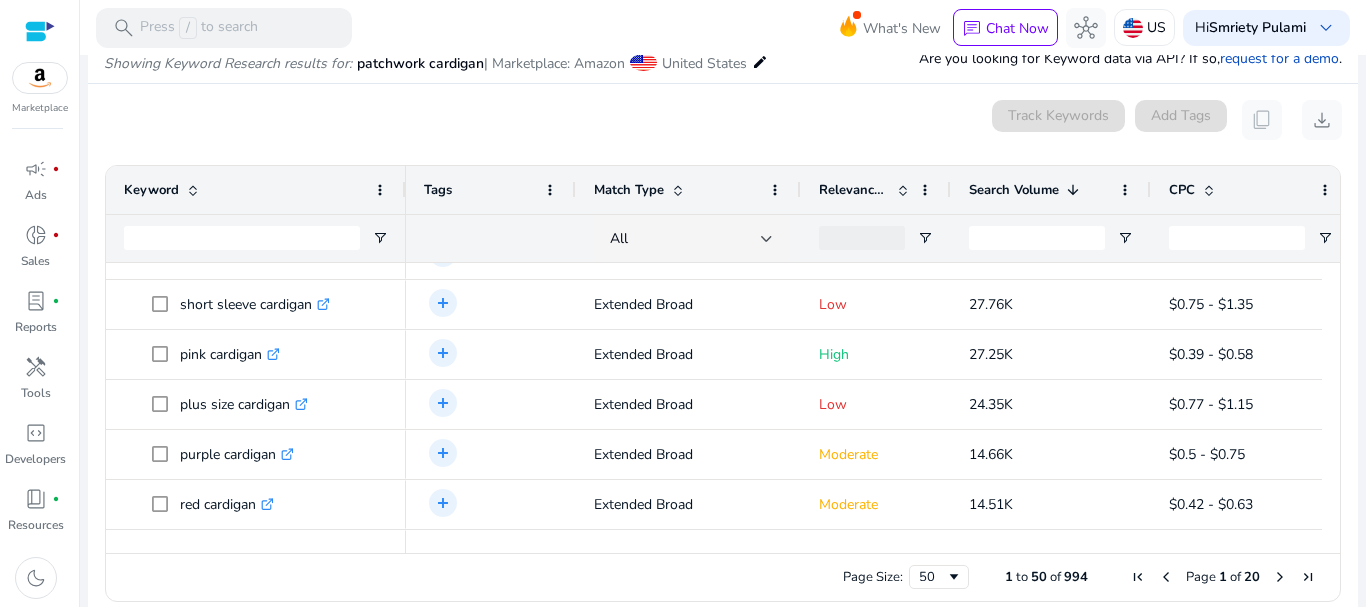 scroll, scrollTop: 7, scrollLeft: 0, axis: vertical 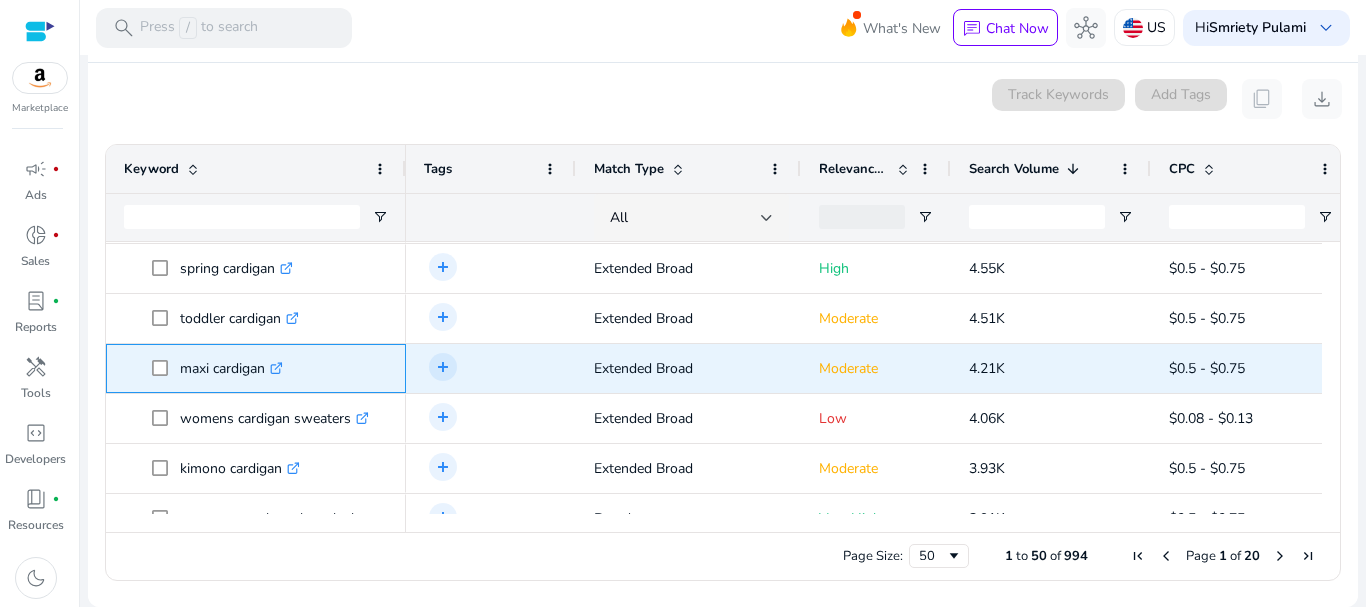 click on ".st0{fill:#2c8af8}" 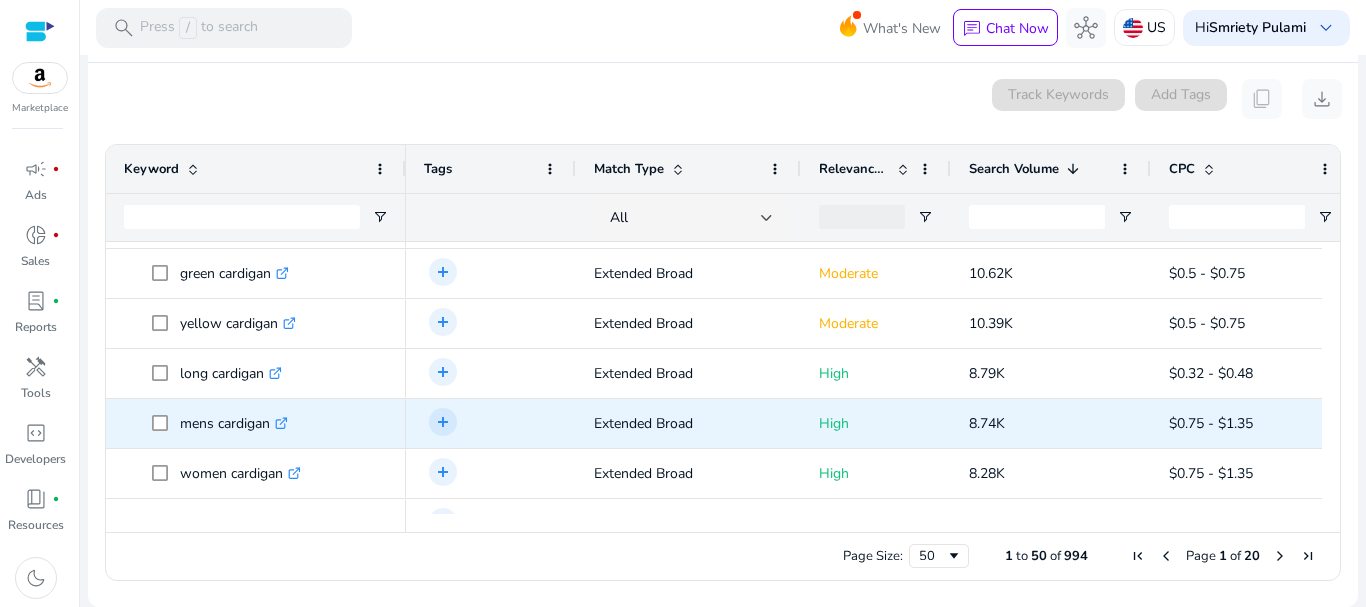 scroll, scrollTop: 667, scrollLeft: 0, axis: vertical 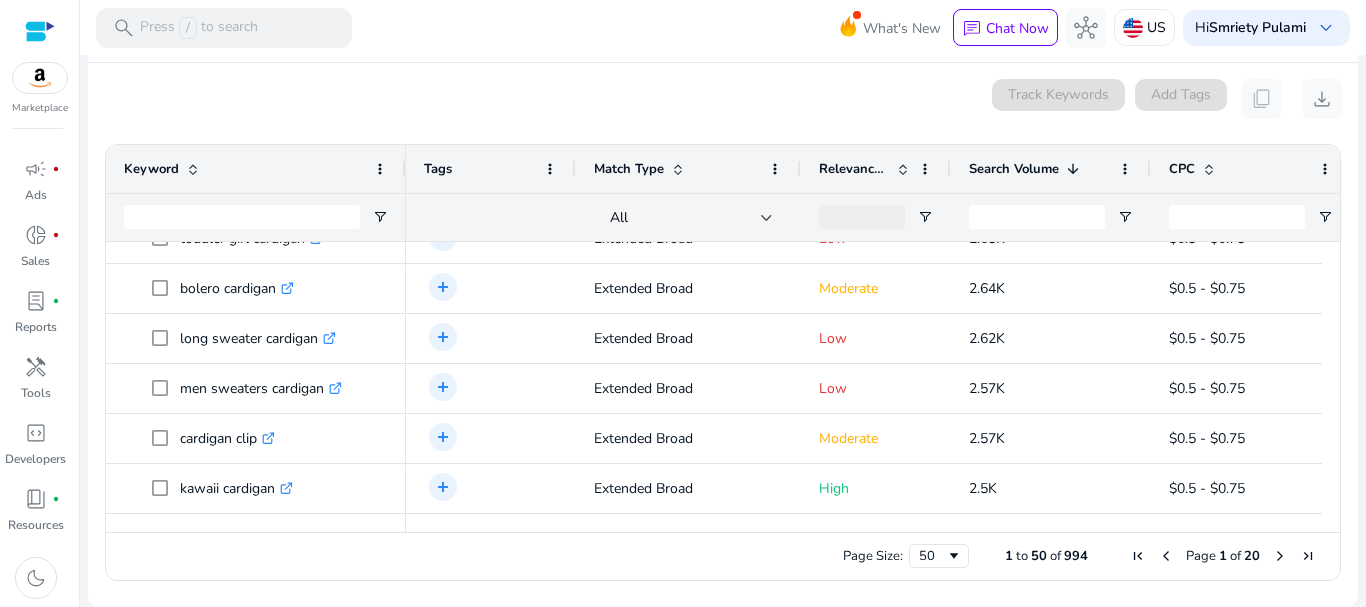 click at bounding box center [1280, 556] 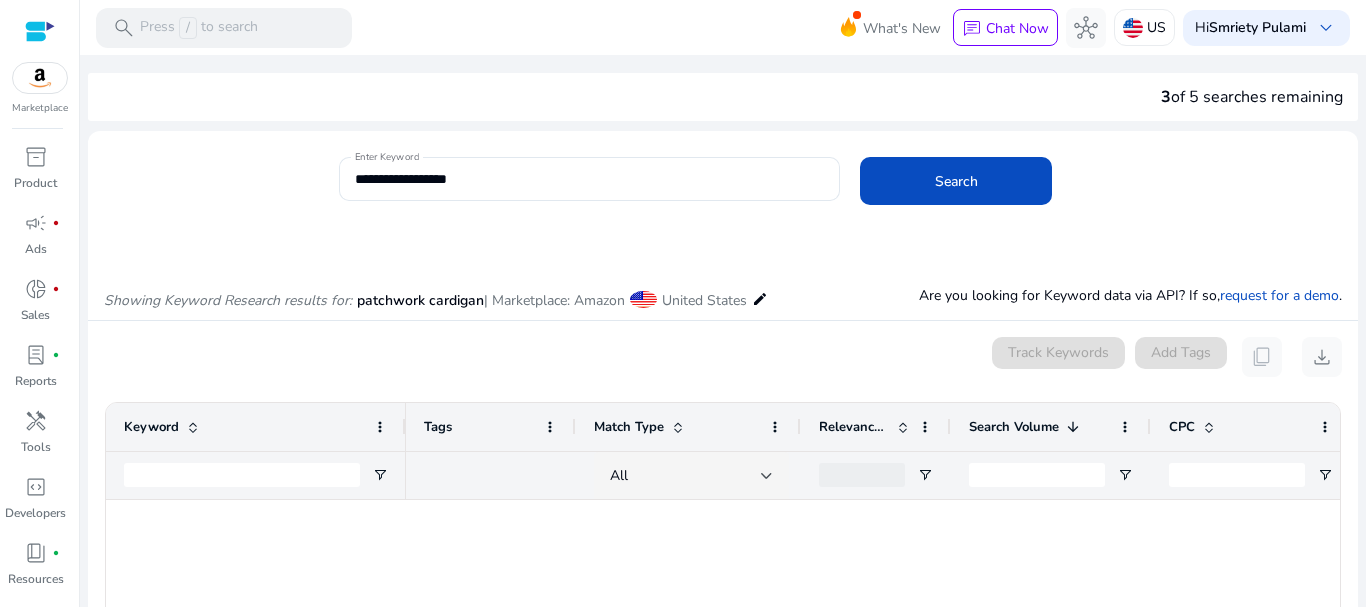 scroll, scrollTop: 0, scrollLeft: 0, axis: both 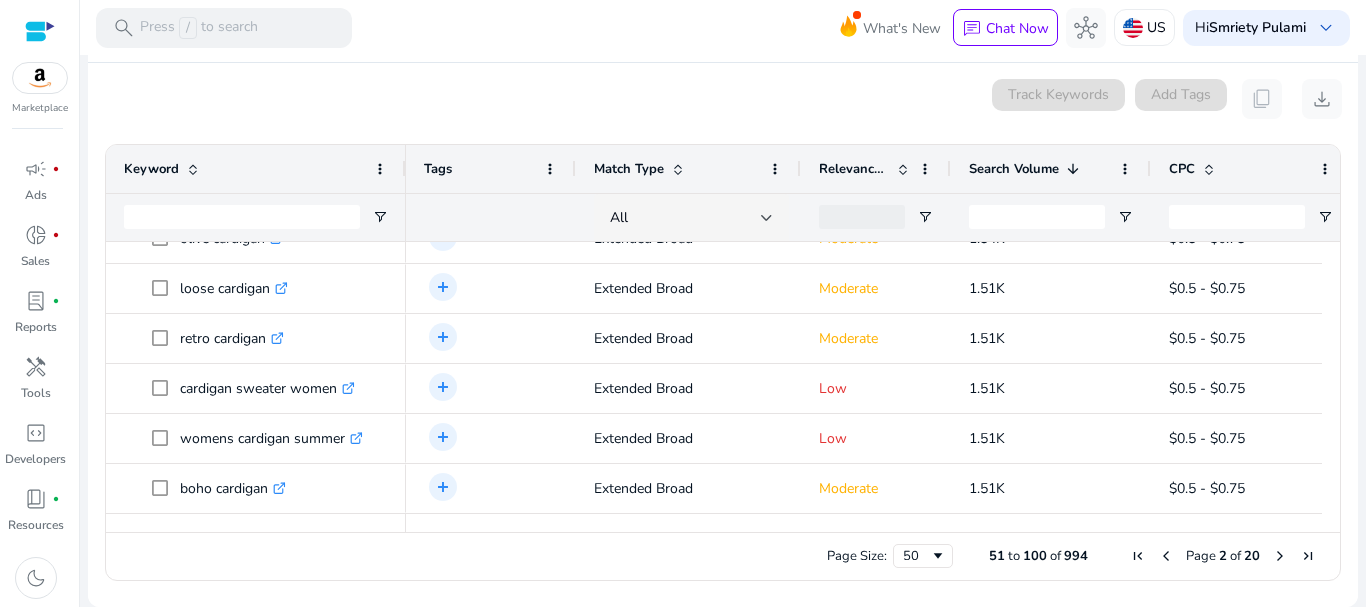 click at bounding box center (1280, 556) 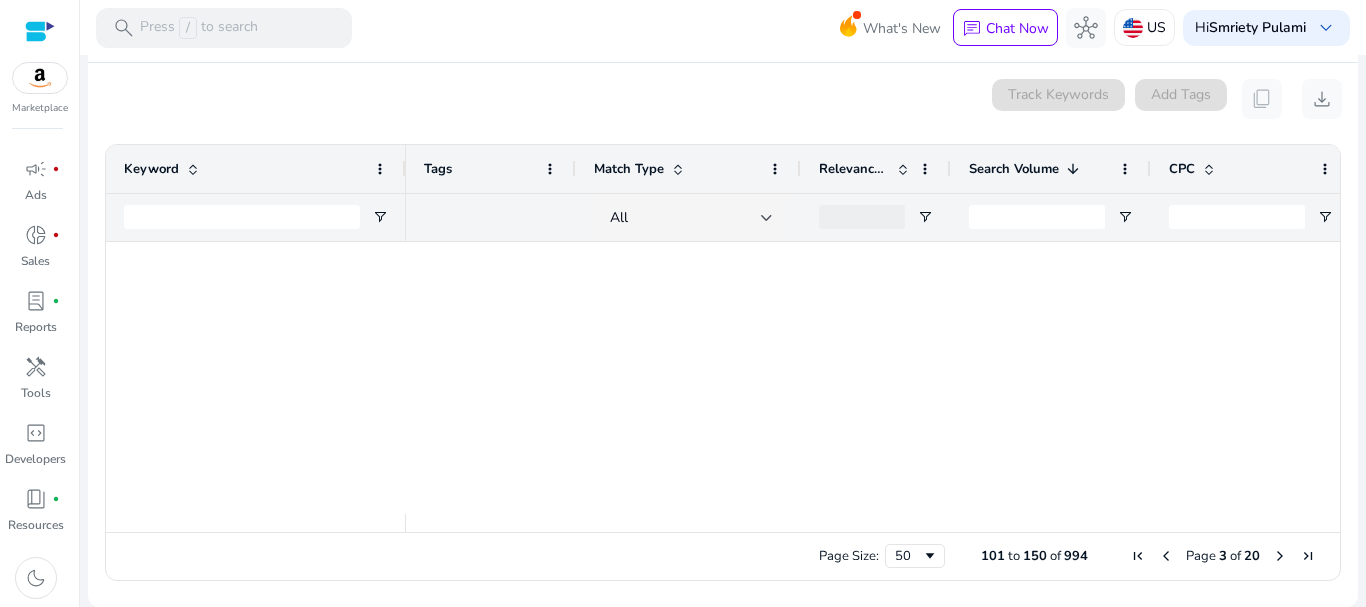 scroll, scrollTop: 0, scrollLeft: 0, axis: both 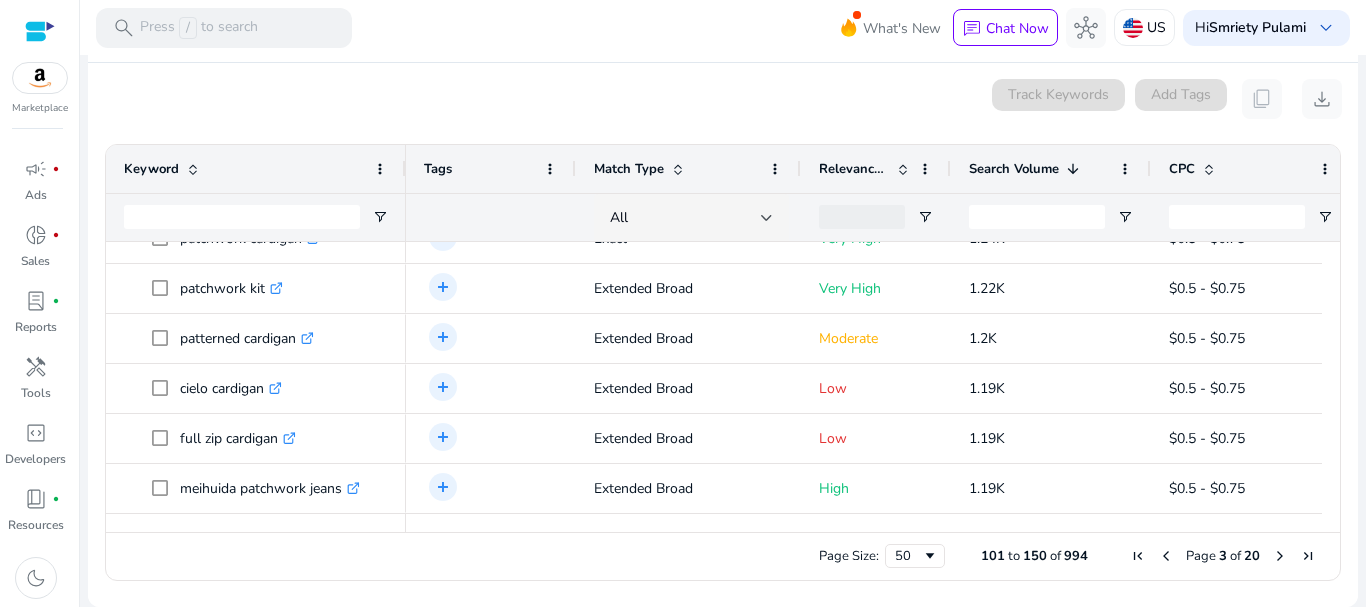 click at bounding box center (1280, 556) 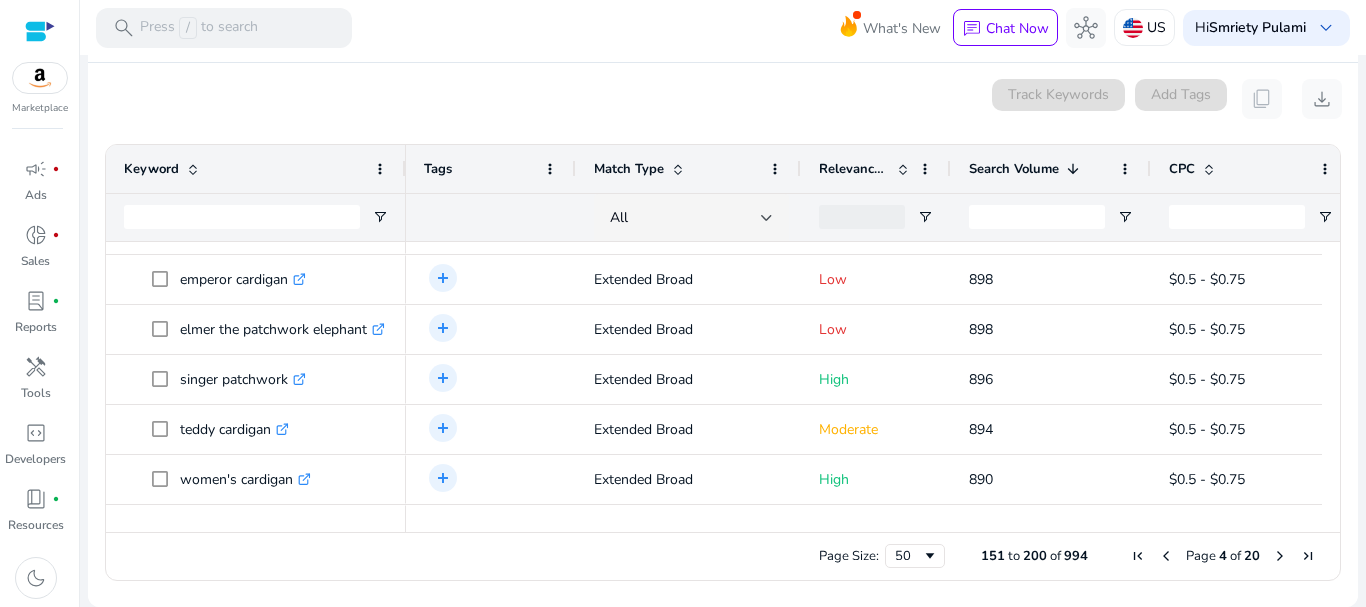 click at bounding box center [1280, 556] 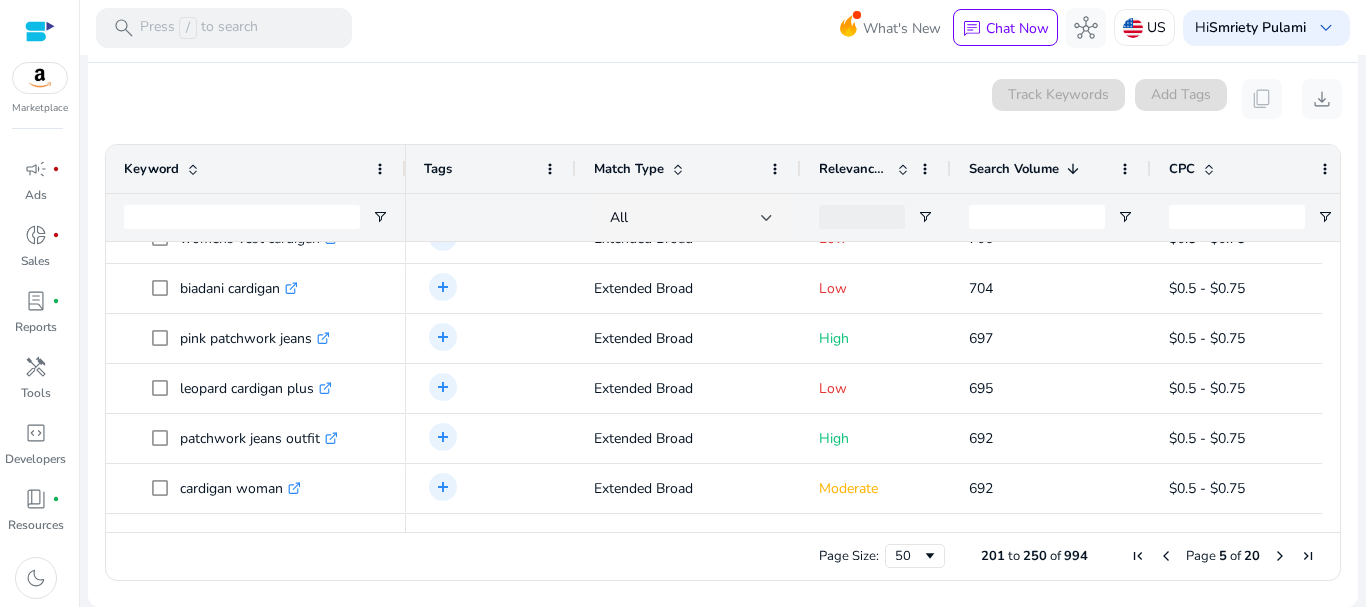 click at bounding box center (1280, 556) 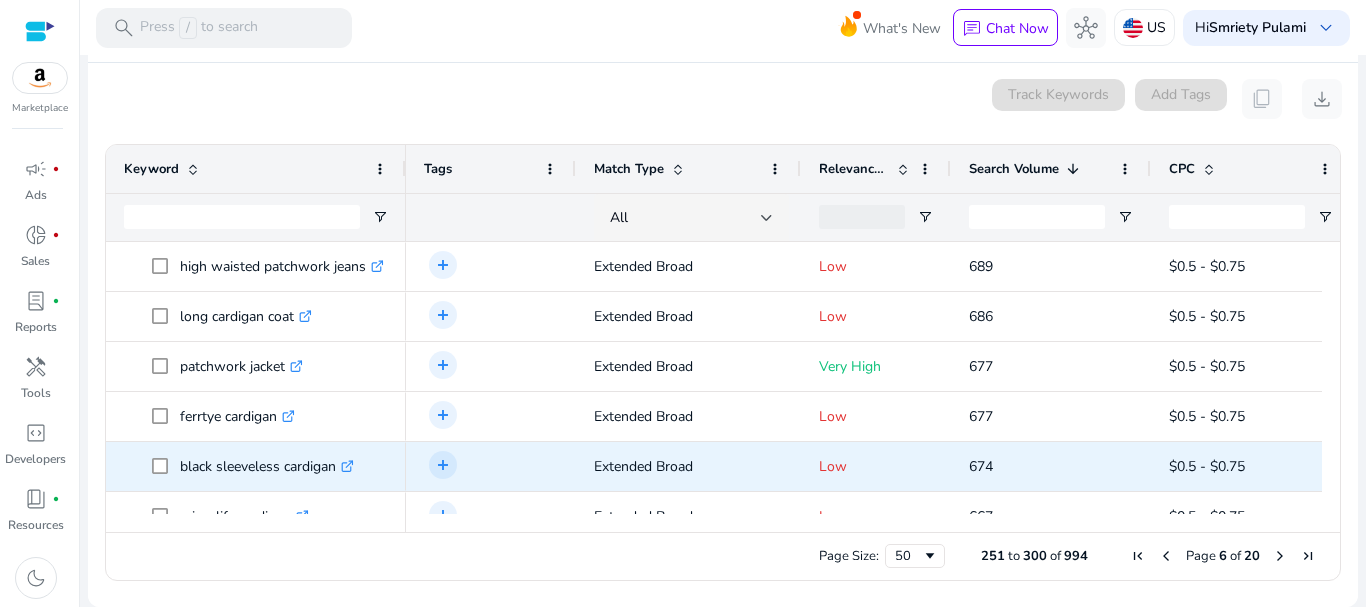 scroll, scrollTop: 105, scrollLeft: 0, axis: vertical 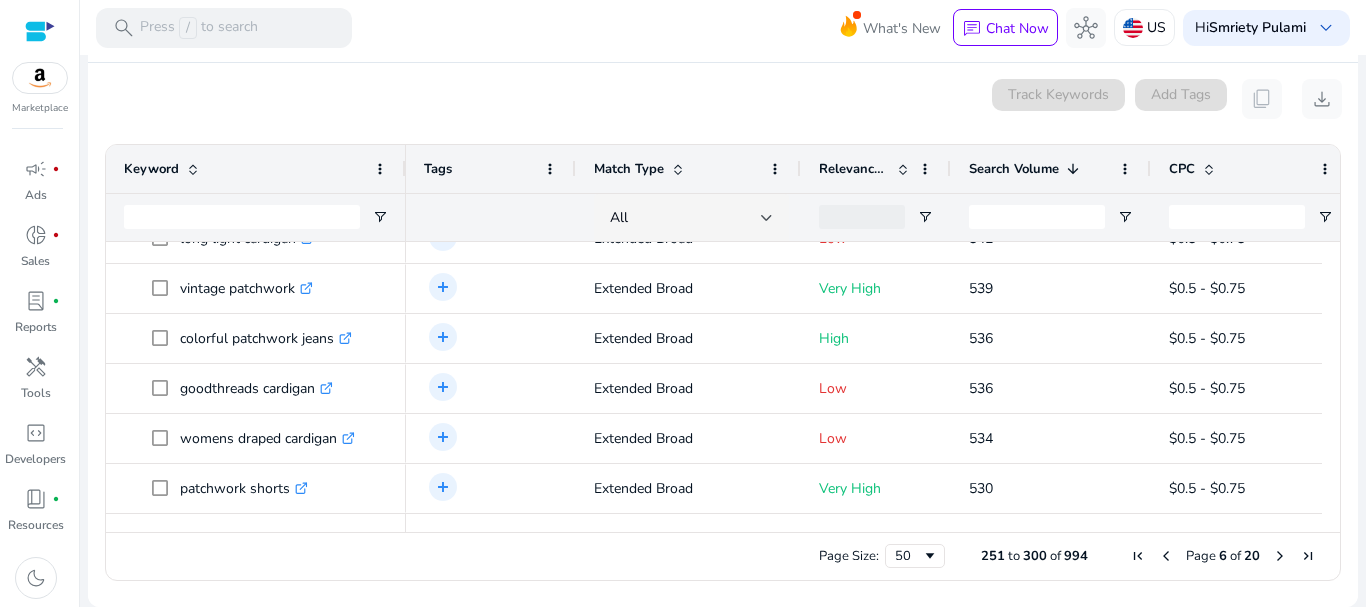 click at bounding box center [1280, 556] 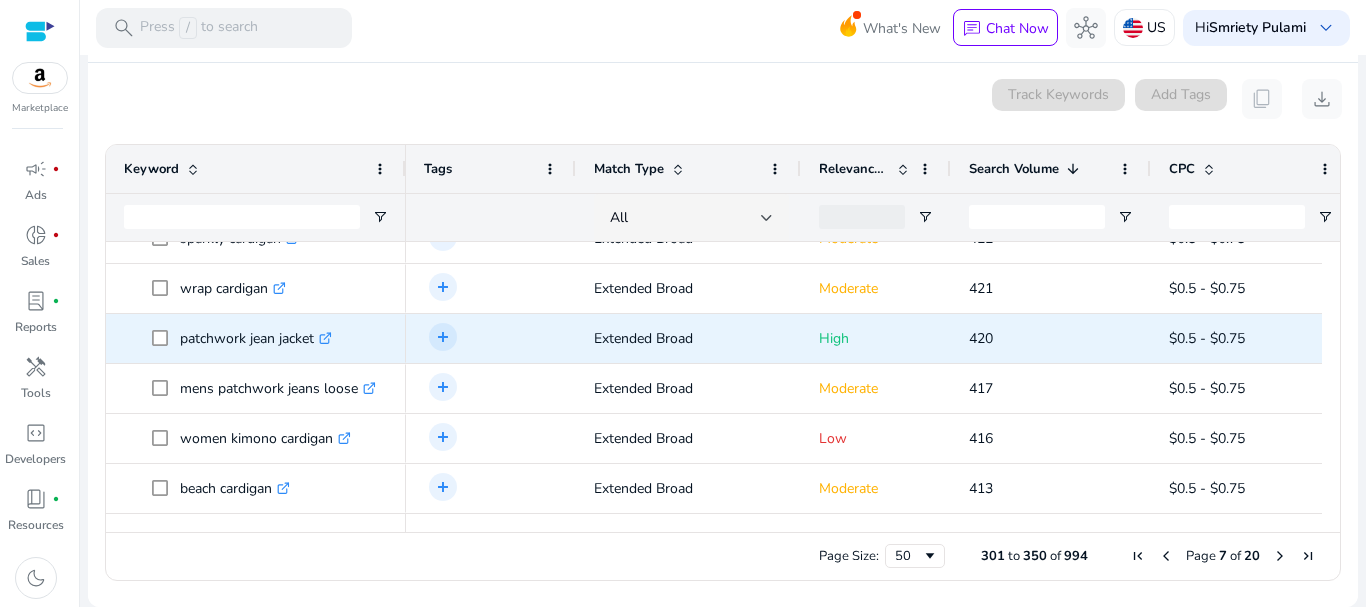 scroll, scrollTop: 2127, scrollLeft: 0, axis: vertical 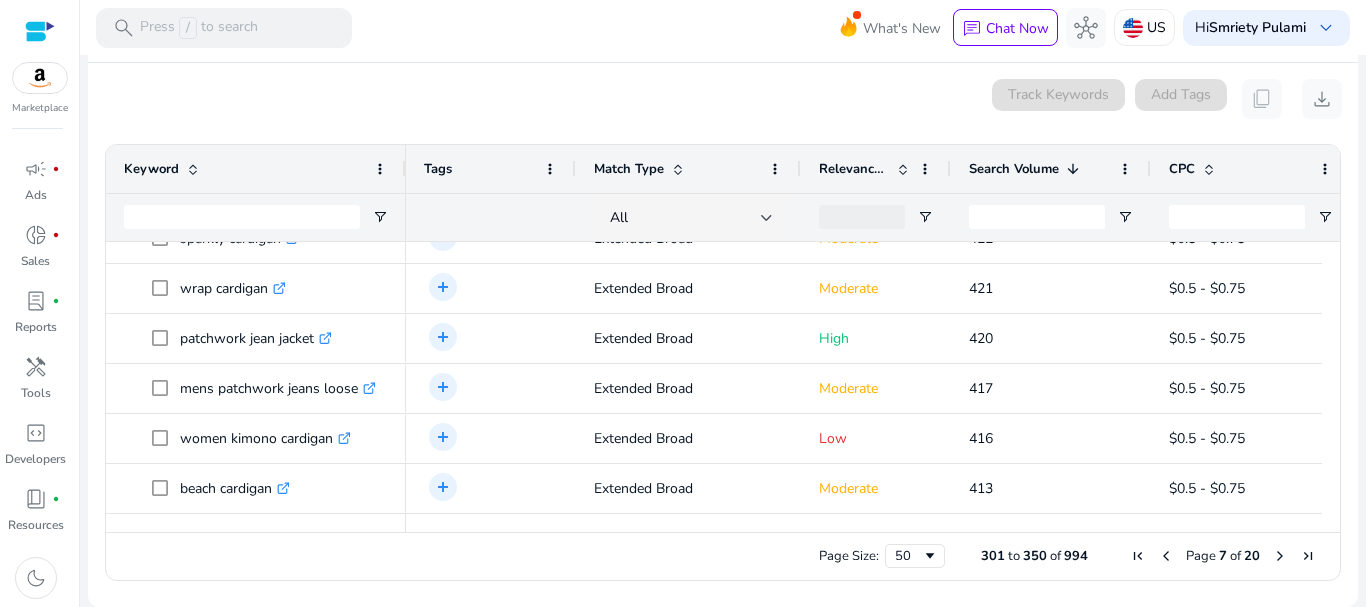 click at bounding box center [1280, 556] 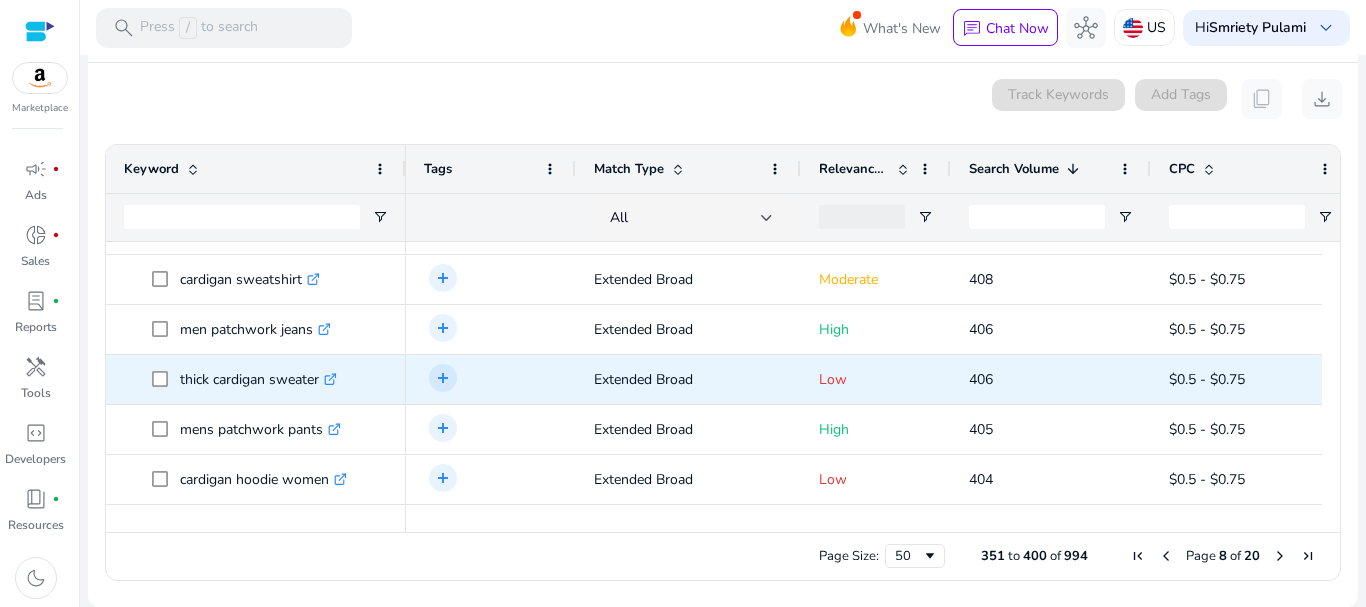 scroll, scrollTop: 170, scrollLeft: 0, axis: vertical 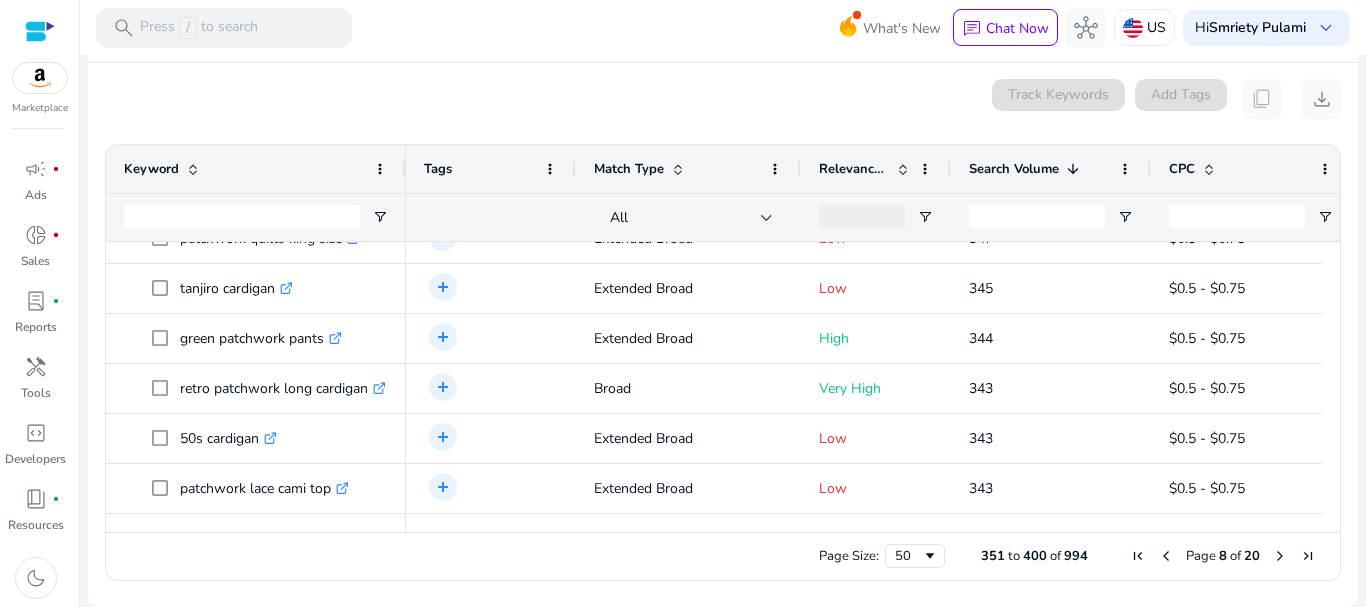 click on "Page
8
of
20" at bounding box center (1223, 556) 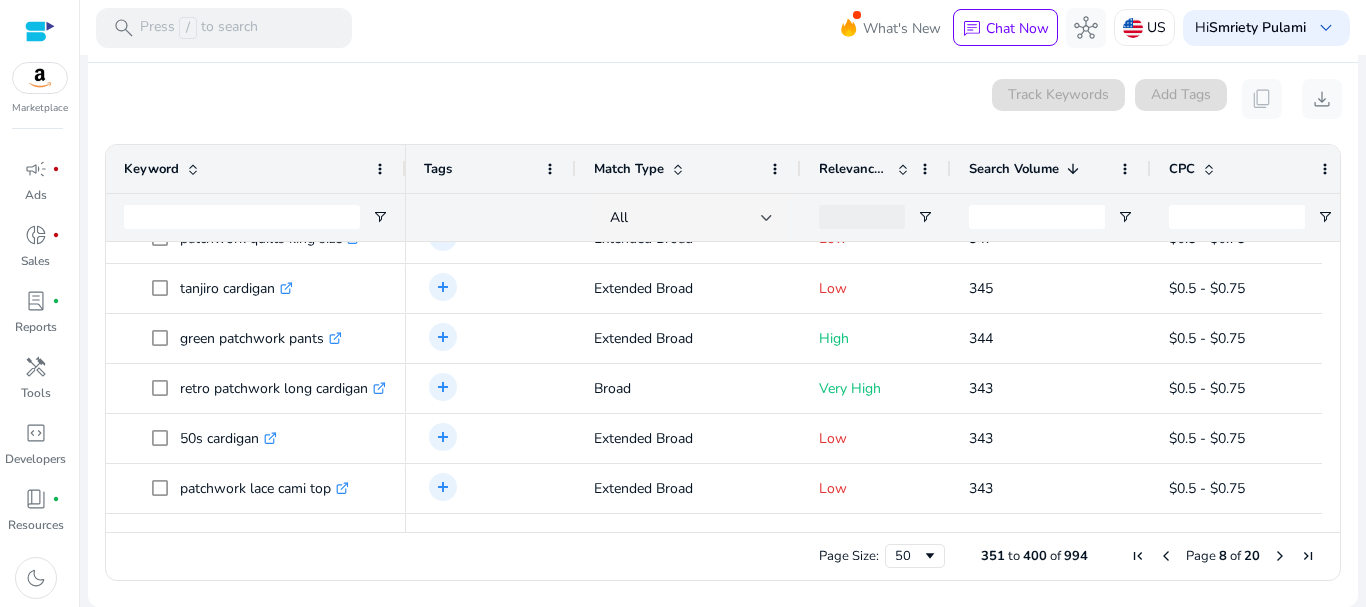 click on "0 keyword(s) selected   Track Keywords   Add Tags   content_copy   download" at bounding box center (723, 99) 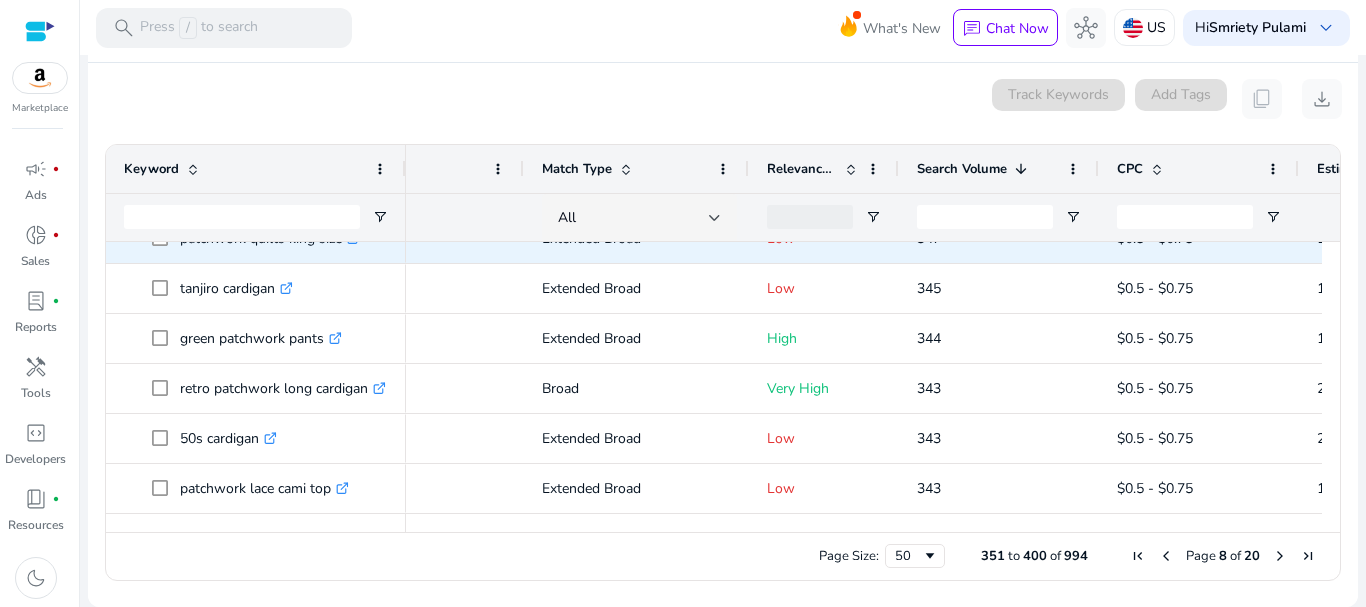 scroll, scrollTop: 1981, scrollLeft: 0, axis: vertical 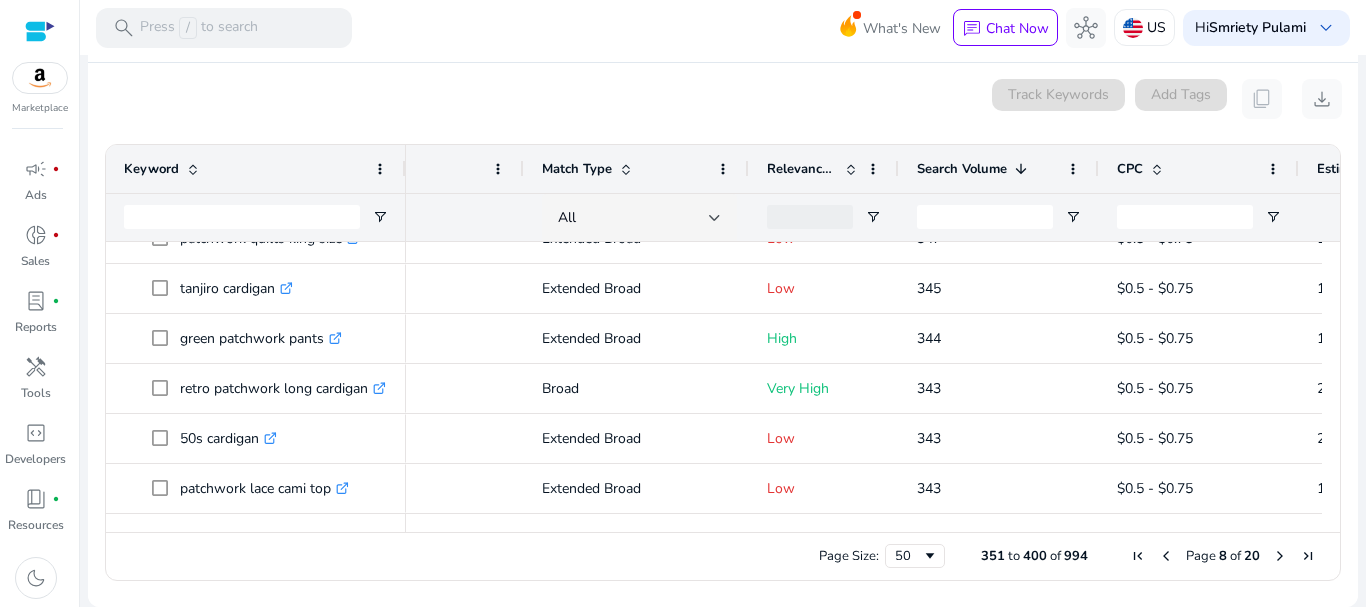 click at bounding box center (1280, 556) 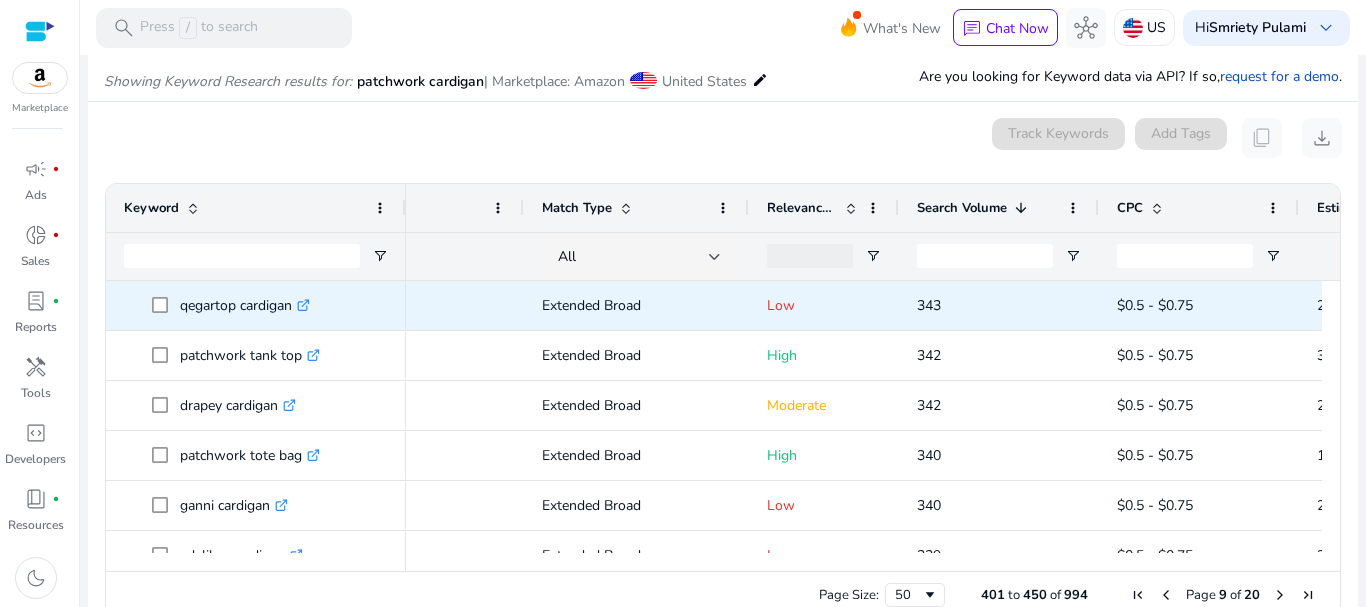 scroll, scrollTop: 218, scrollLeft: 0, axis: vertical 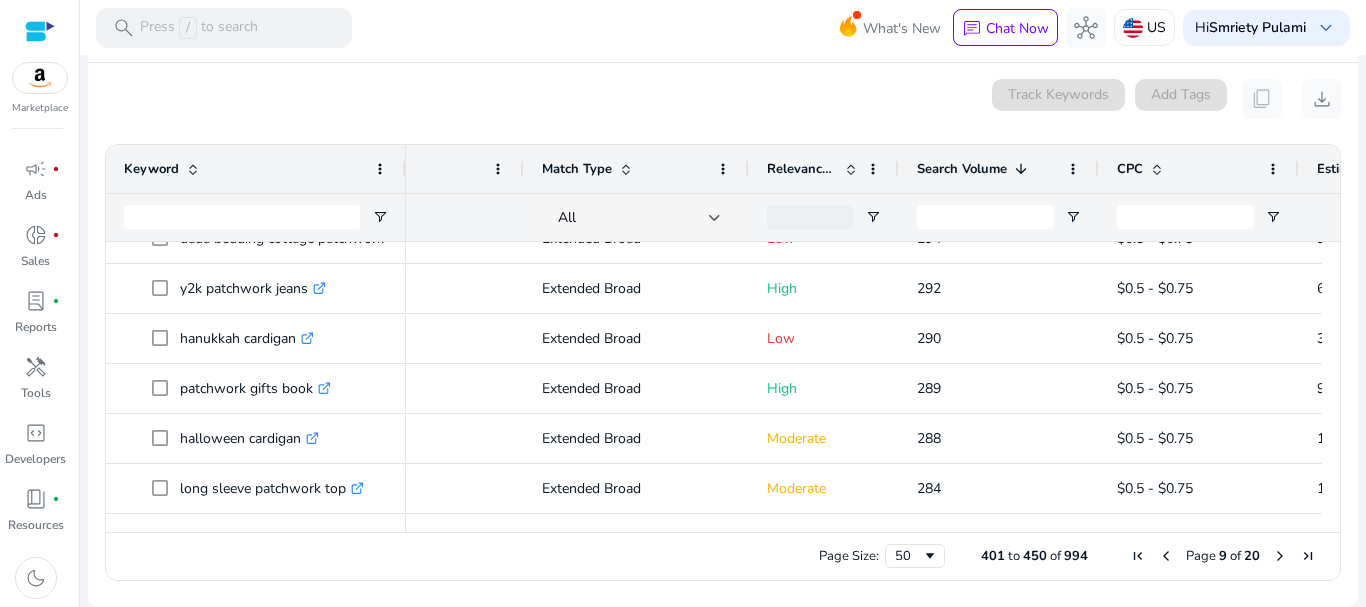 click at bounding box center (1280, 556) 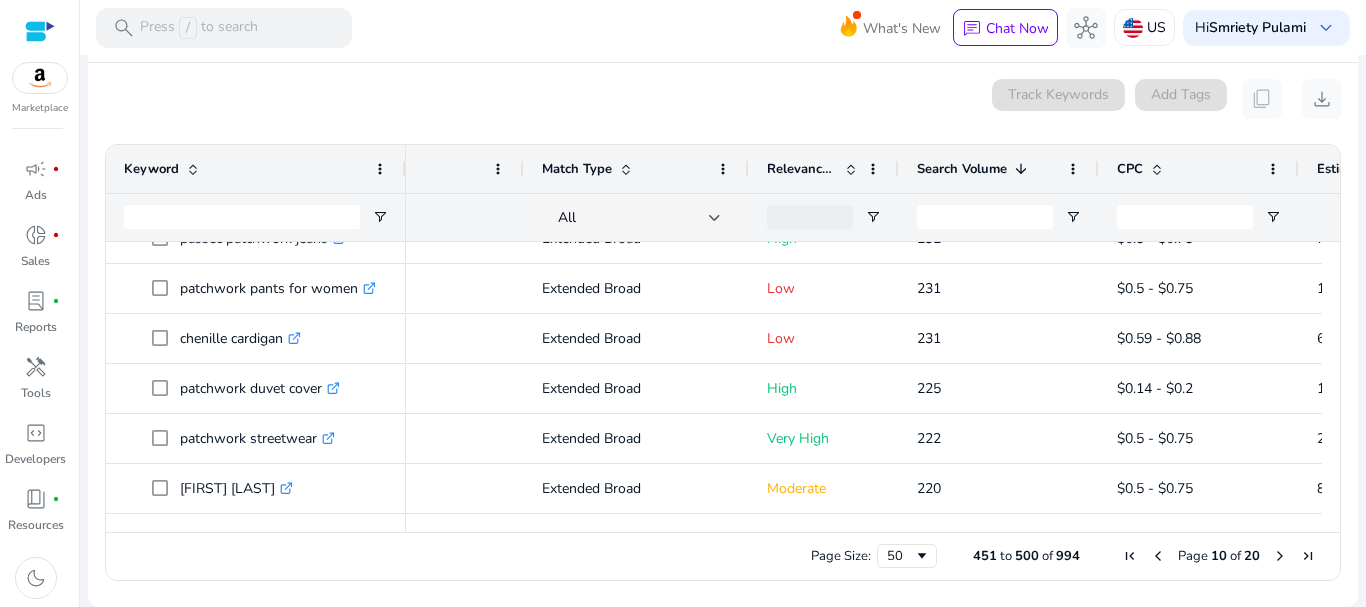 click on "Page
10
of
20" at bounding box center [1219, 556] 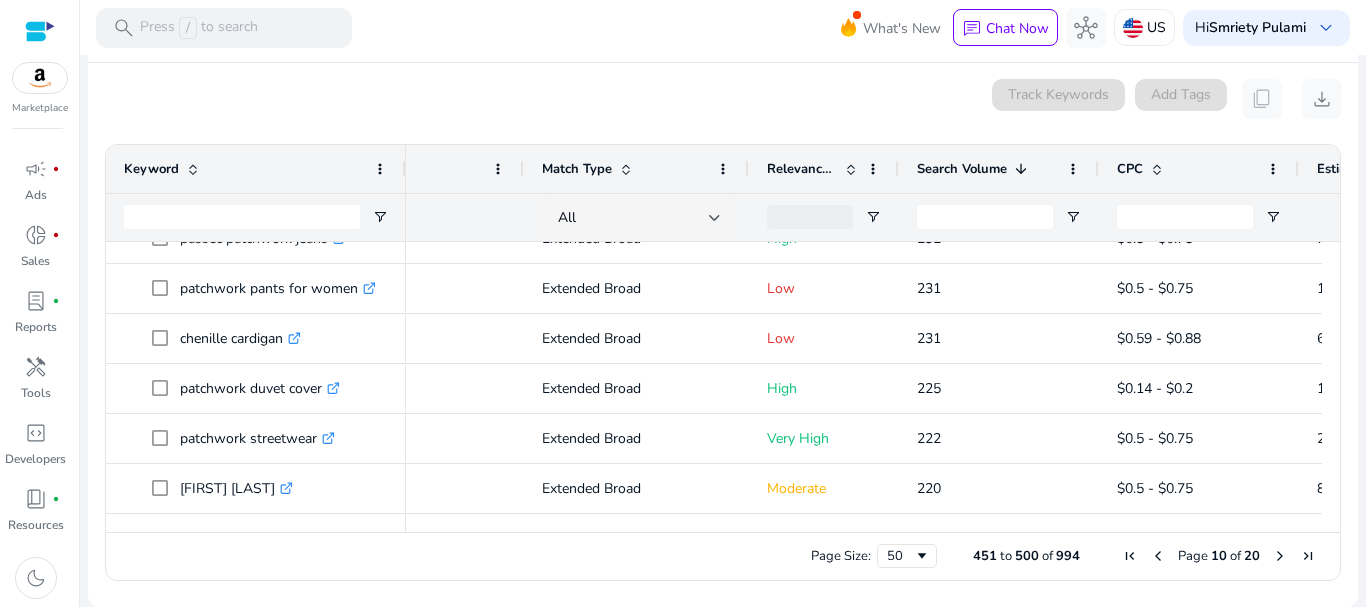 click on "Page
10
of
20" at bounding box center [1219, 556] 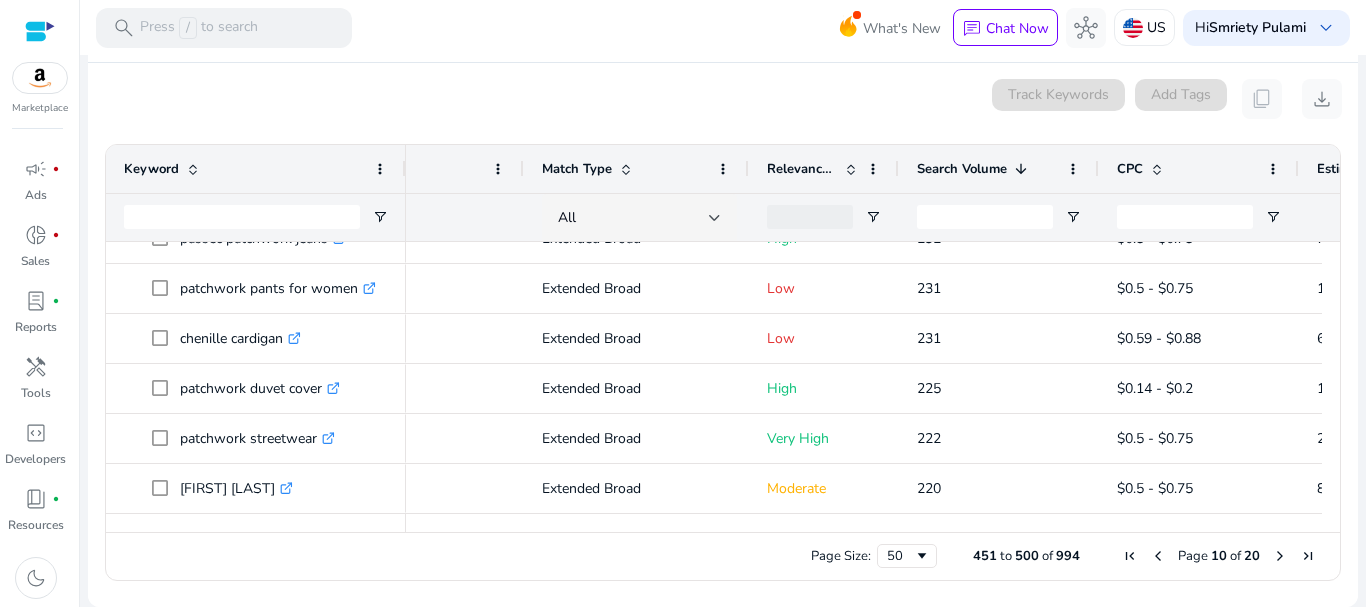 click at bounding box center (1158, 556) 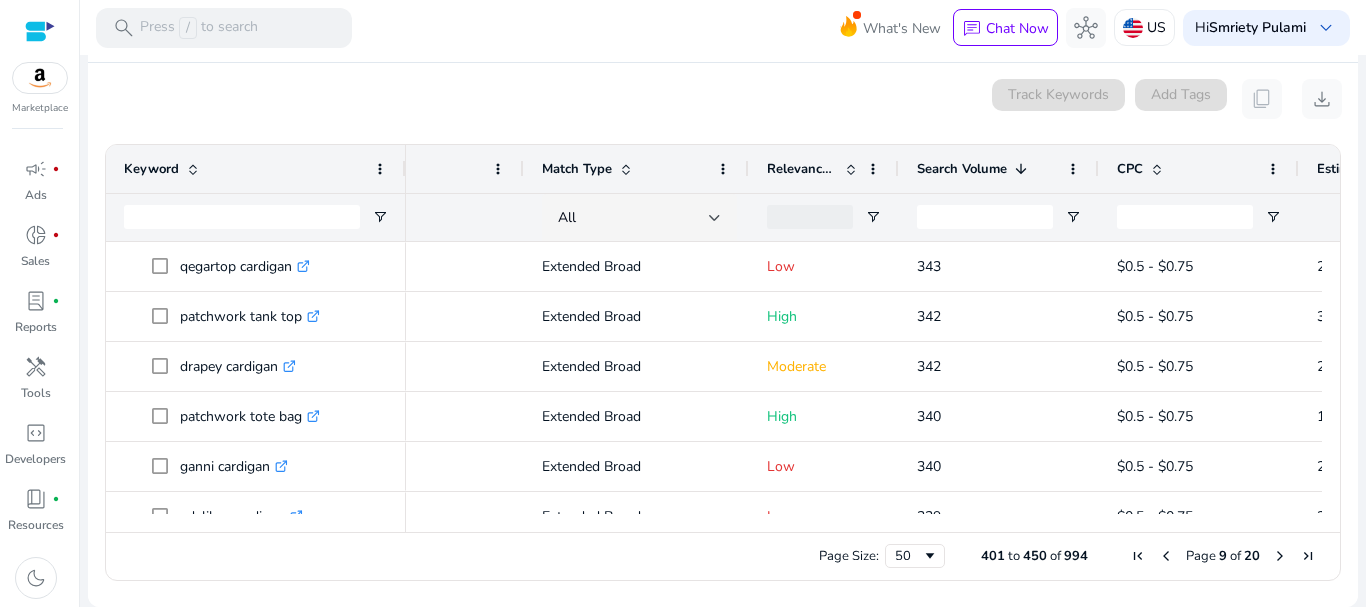 click on "Page
9
of
20" at bounding box center (1223, 556) 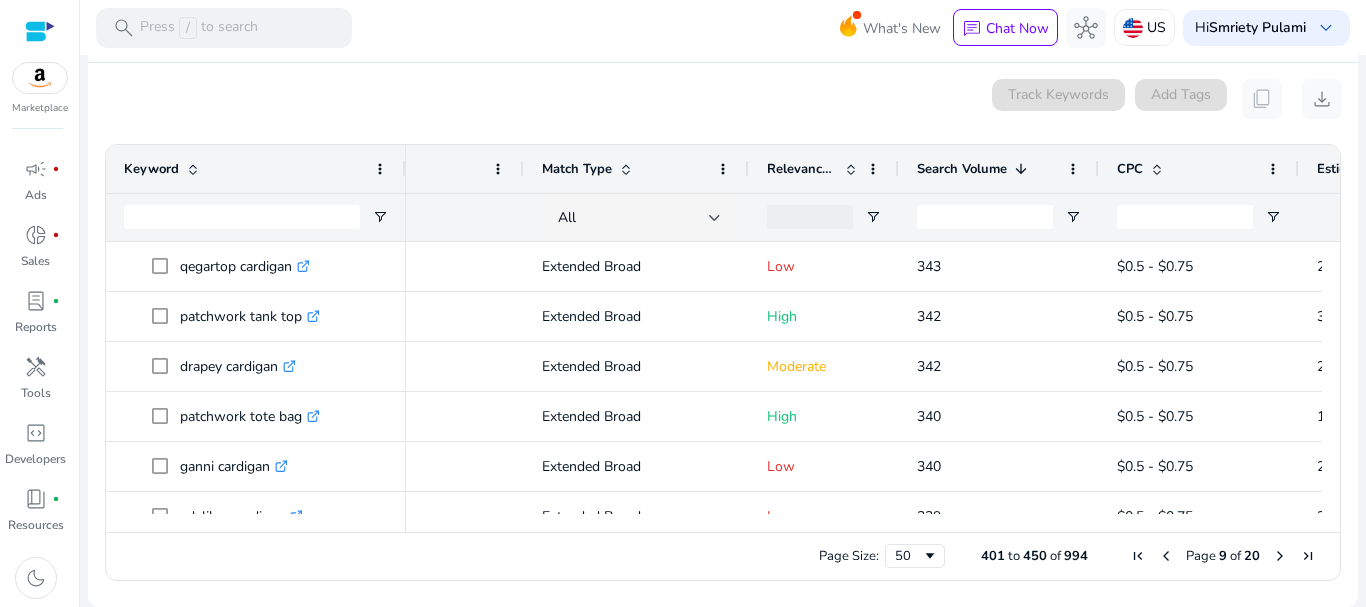 click on "Page
9
of
20" at bounding box center (1223, 556) 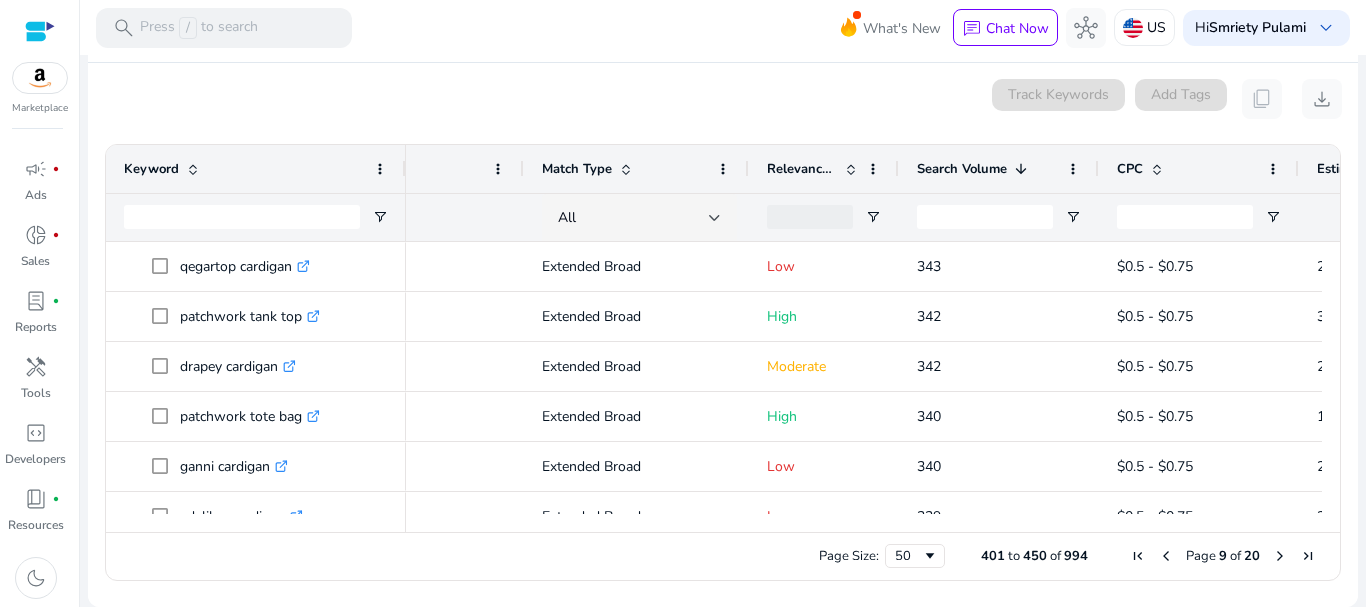 click on "Page
9
of
20" at bounding box center (1223, 556) 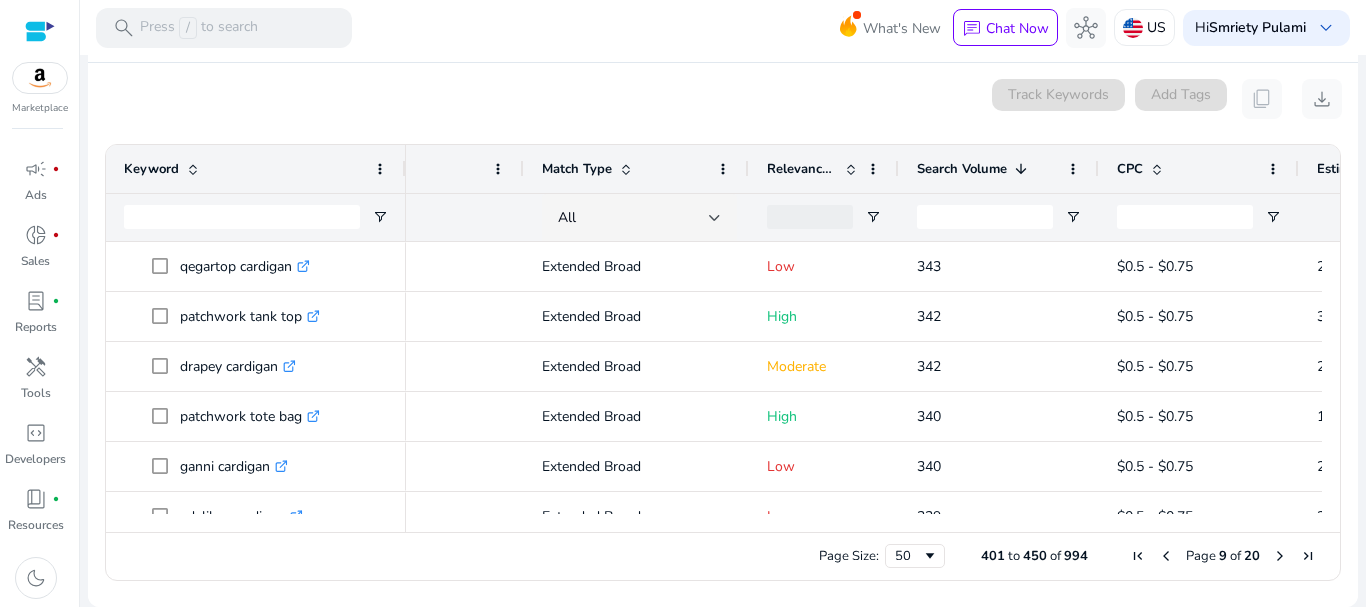 click at bounding box center [1166, 556] 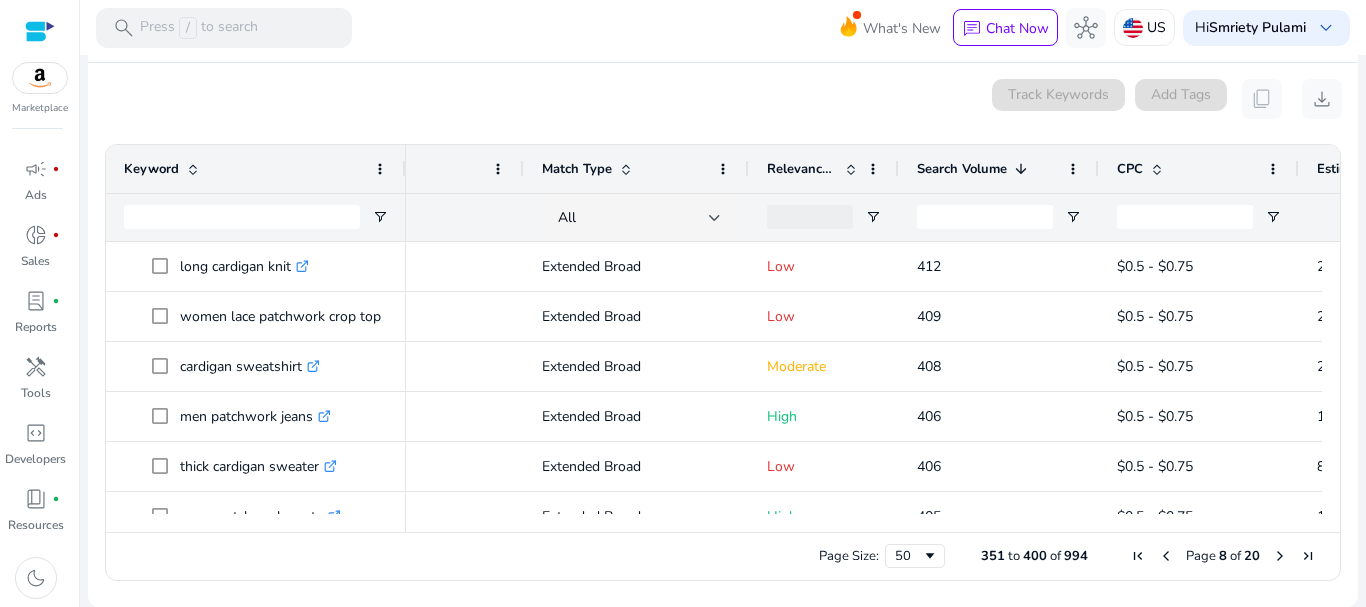 click at bounding box center [1166, 556] 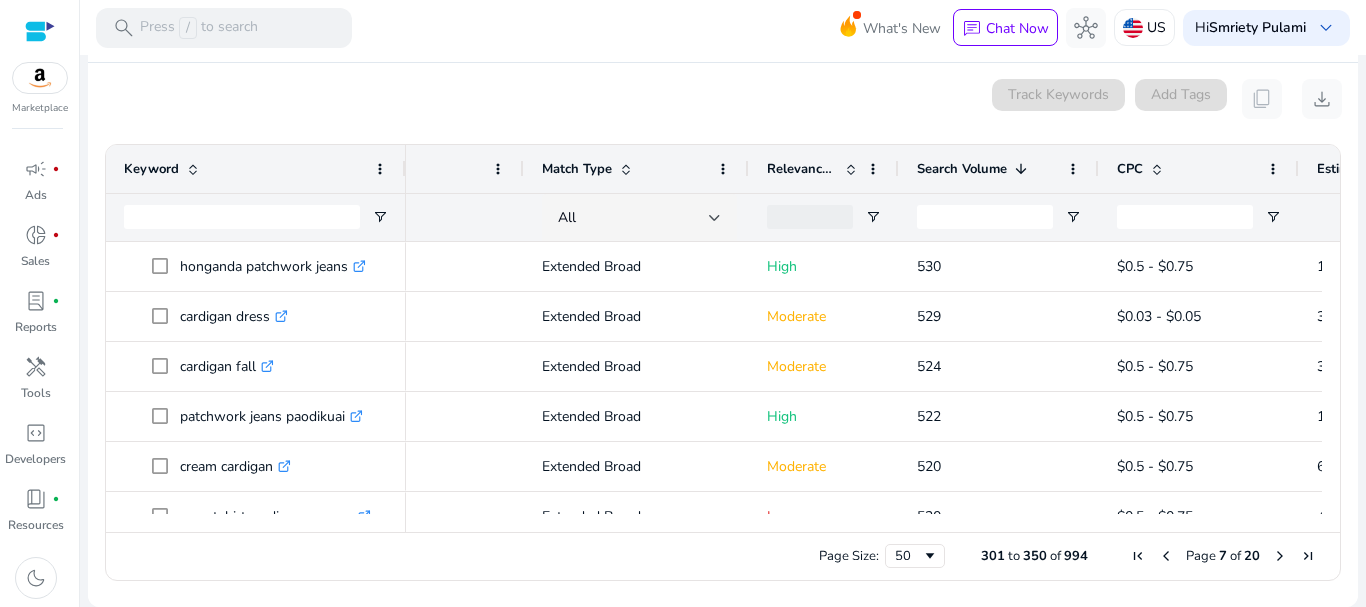 click at bounding box center [1166, 556] 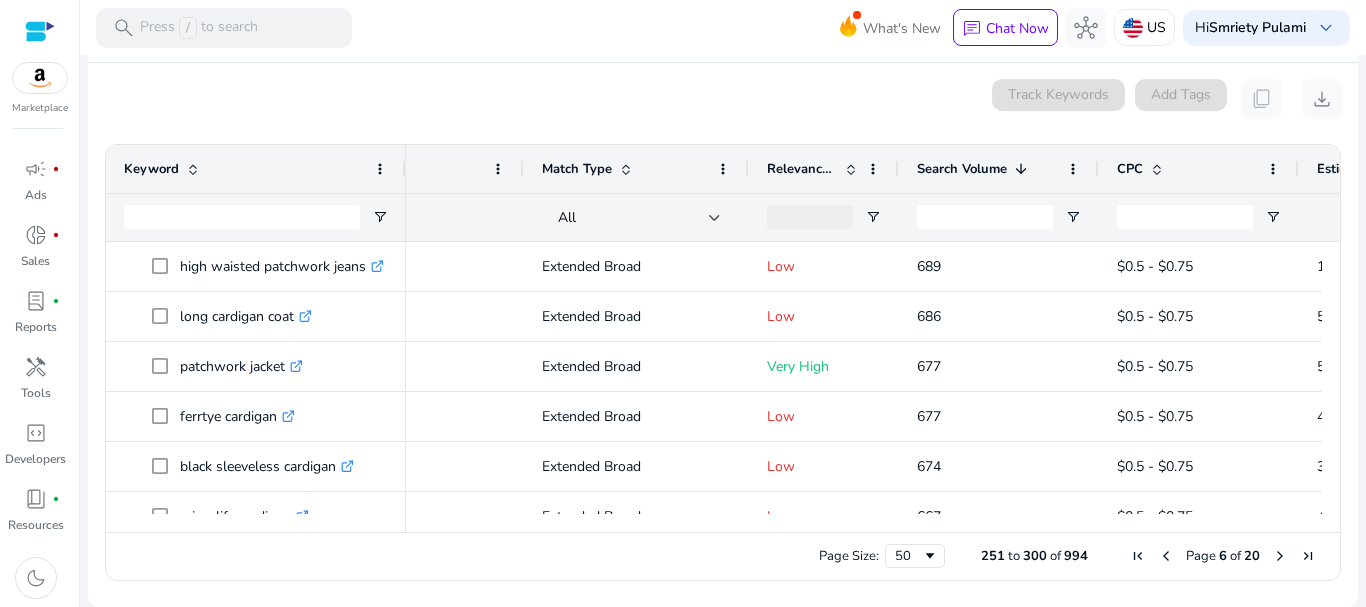 click at bounding box center [1166, 556] 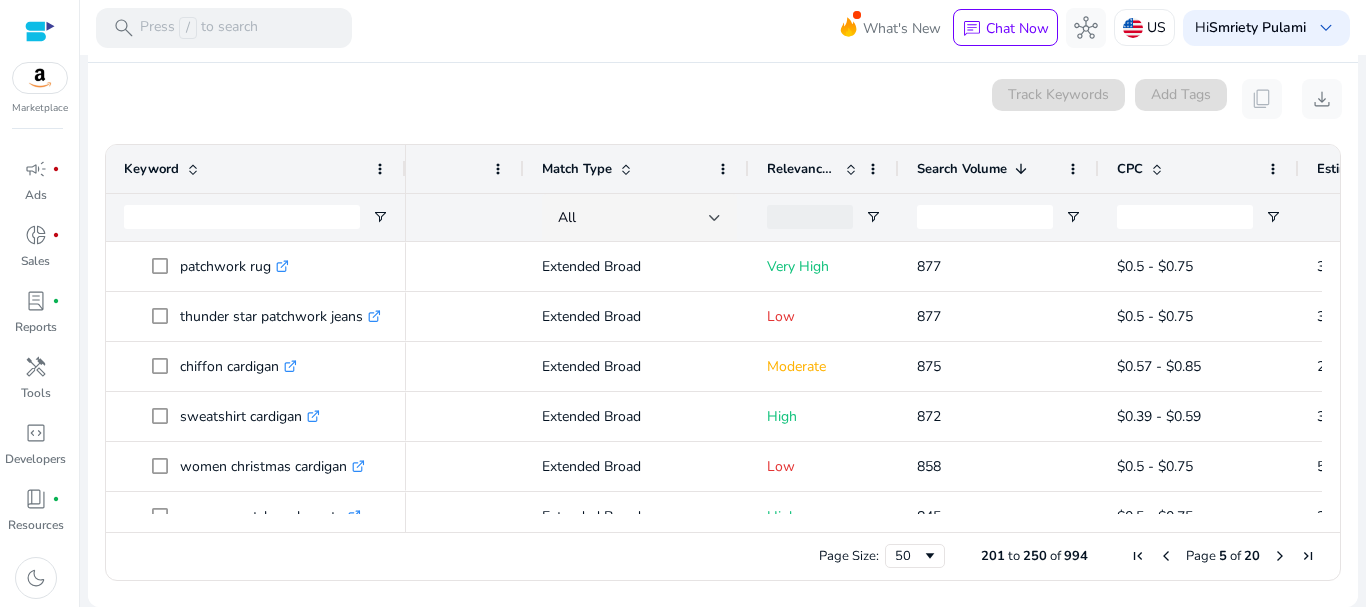 click at bounding box center [1166, 556] 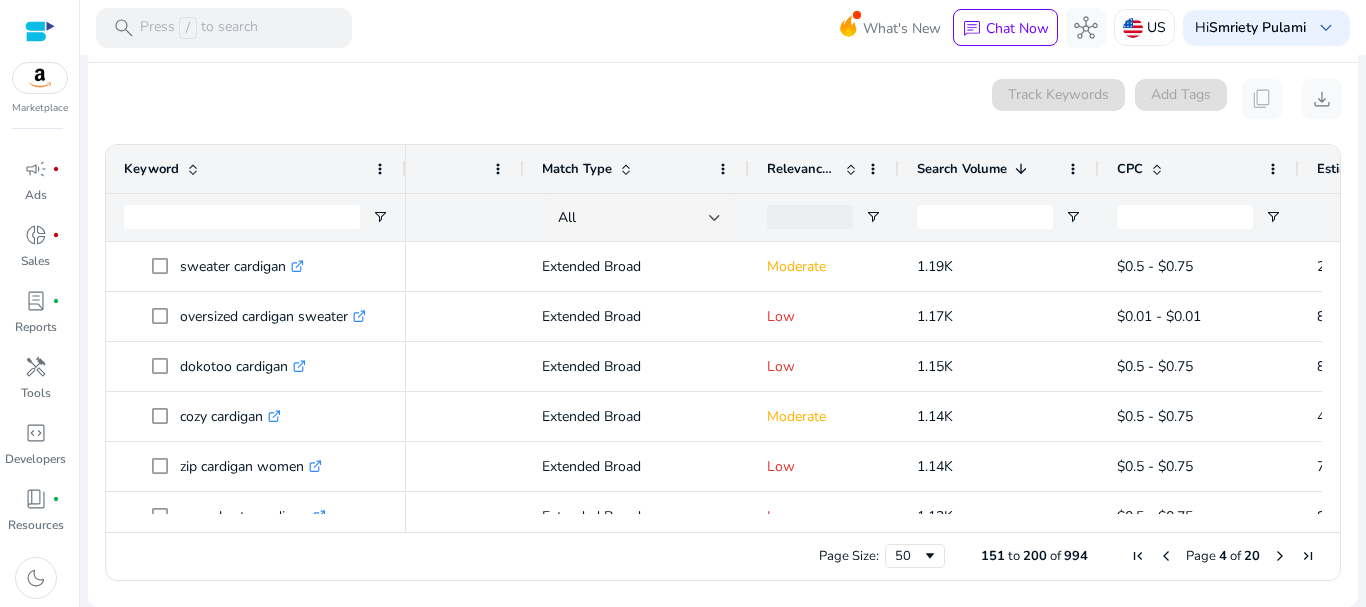 click at bounding box center (1166, 556) 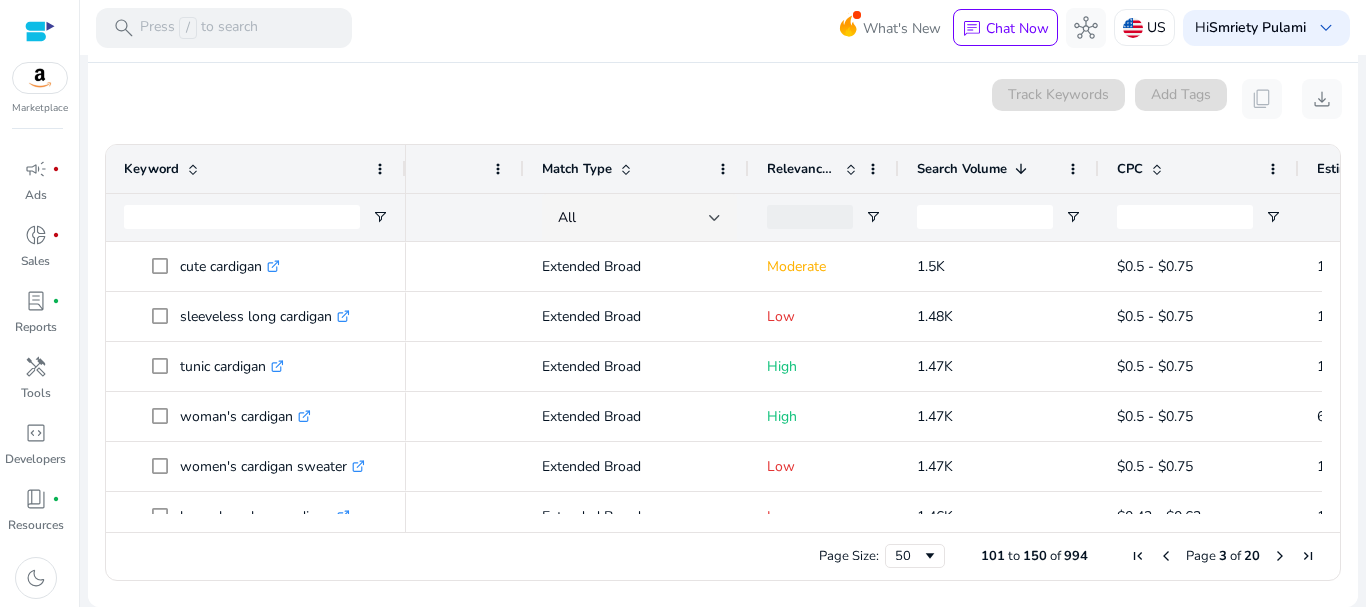 click at bounding box center [1166, 556] 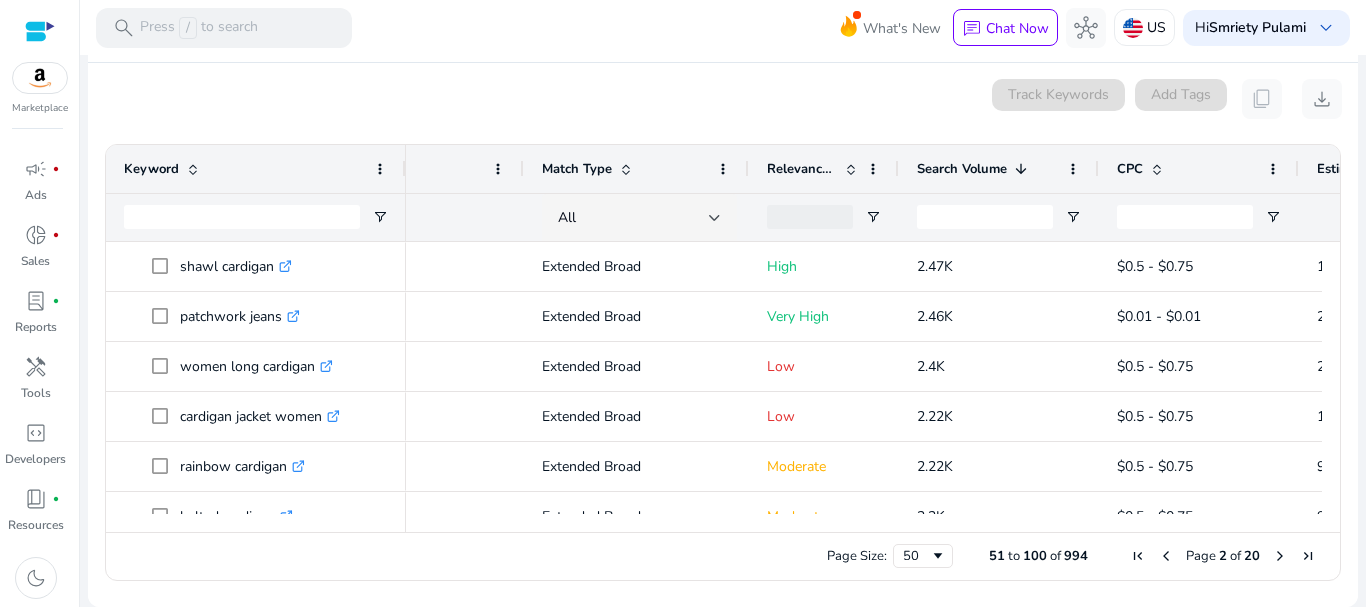 click at bounding box center (1166, 556) 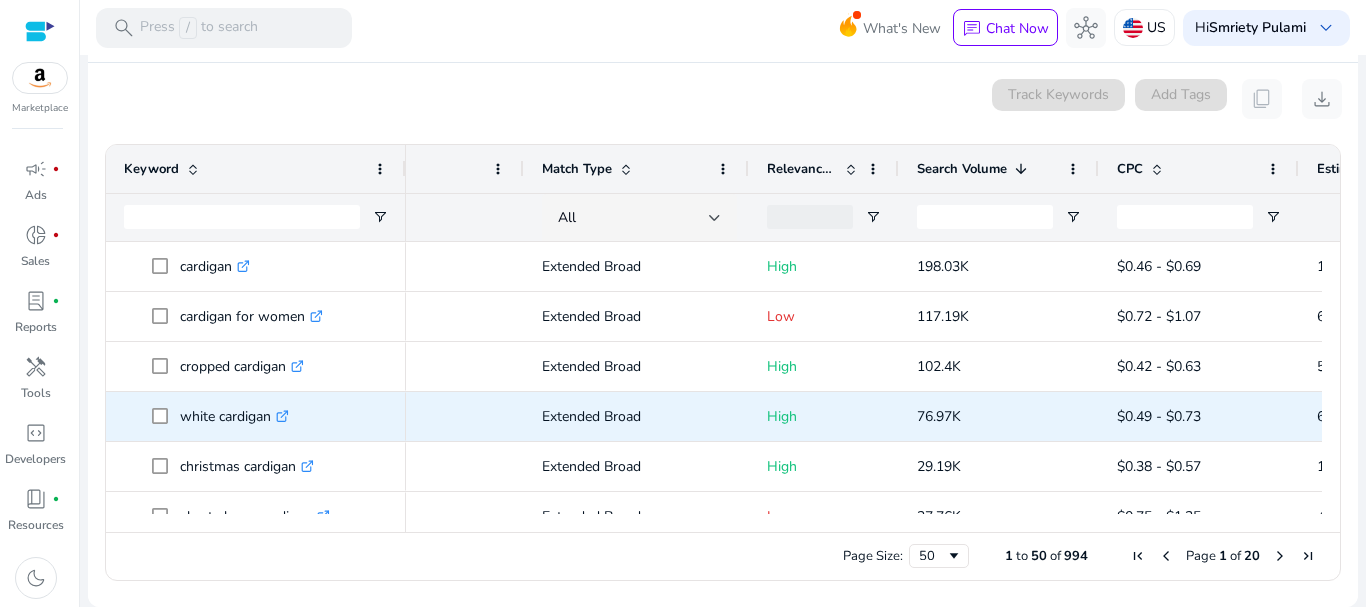 scroll, scrollTop: 207, scrollLeft: 0, axis: vertical 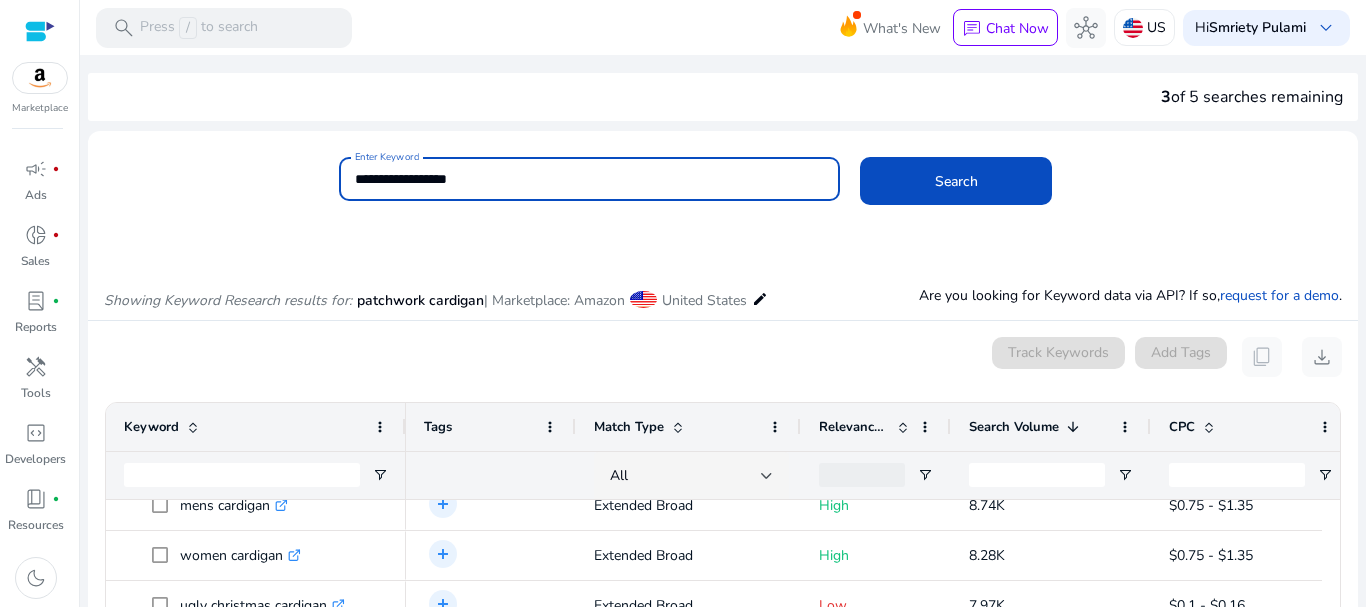 click on "**********" at bounding box center (590, 179) 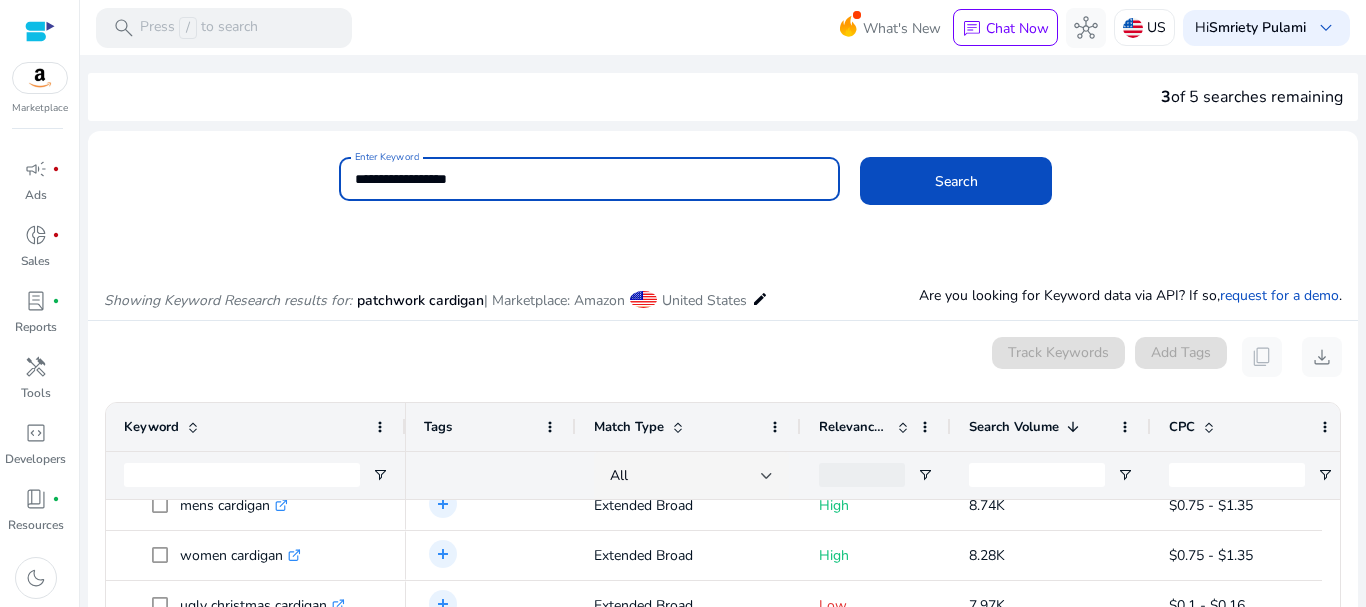 click on "**********" at bounding box center [590, 179] 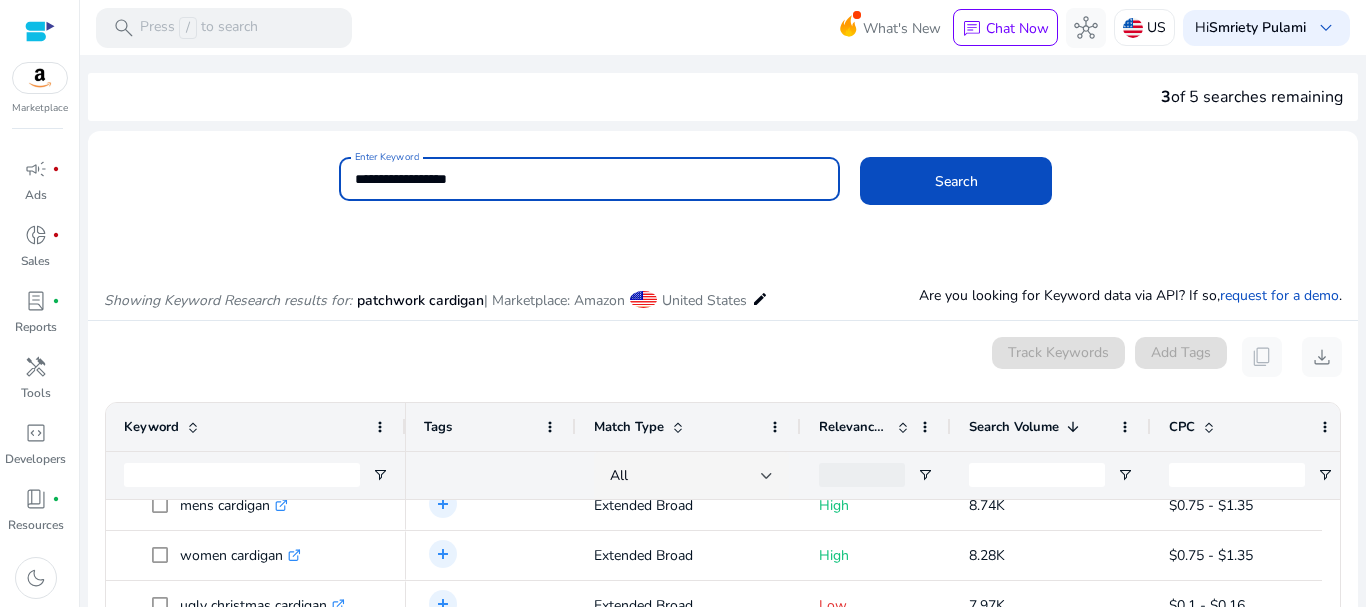 click on "**********" at bounding box center [590, 179] 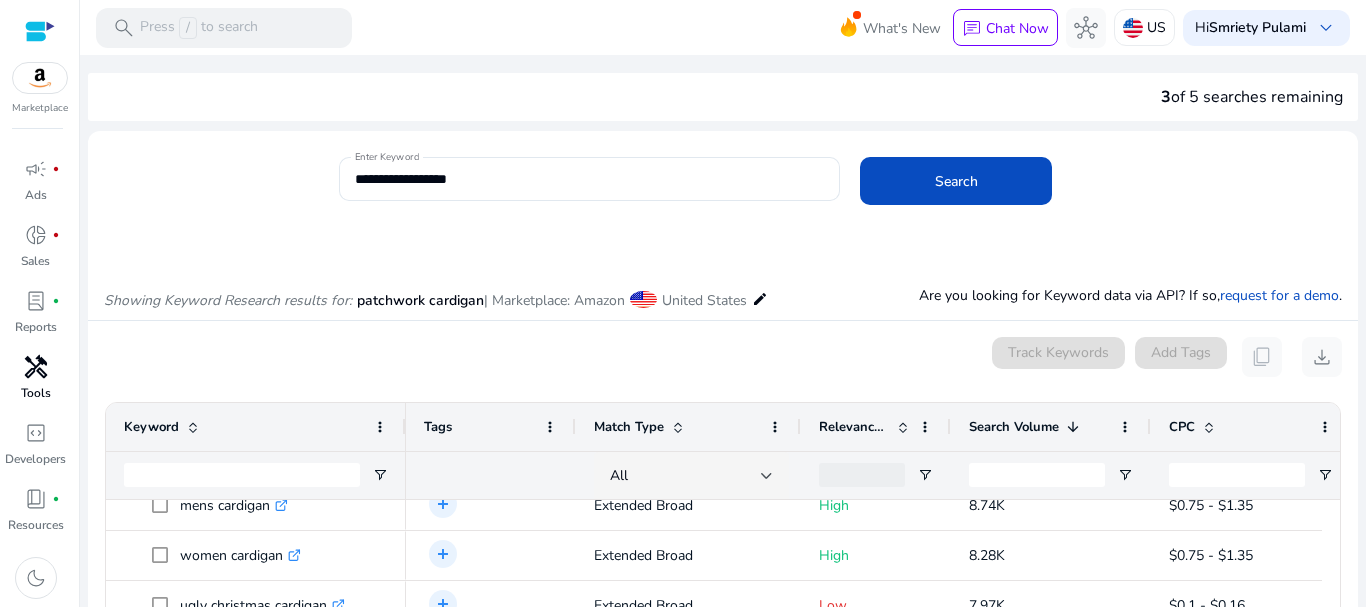 click on "handyman" at bounding box center (36, 367) 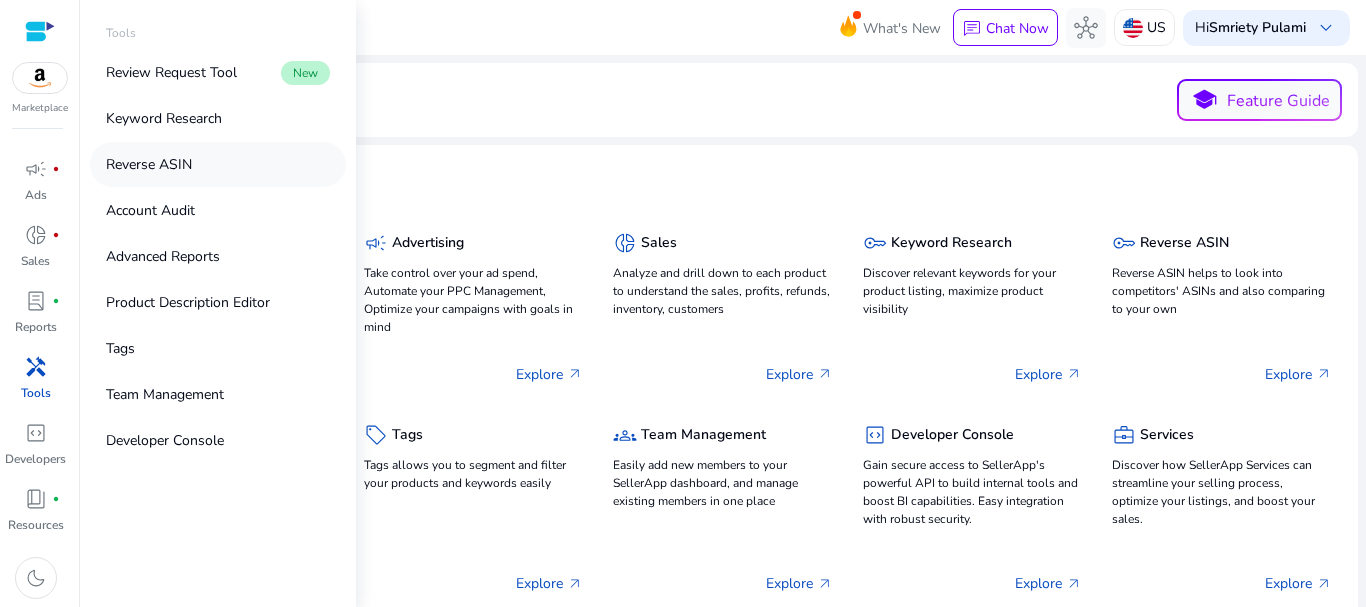 click on "Reverse ASIN" at bounding box center (149, 164) 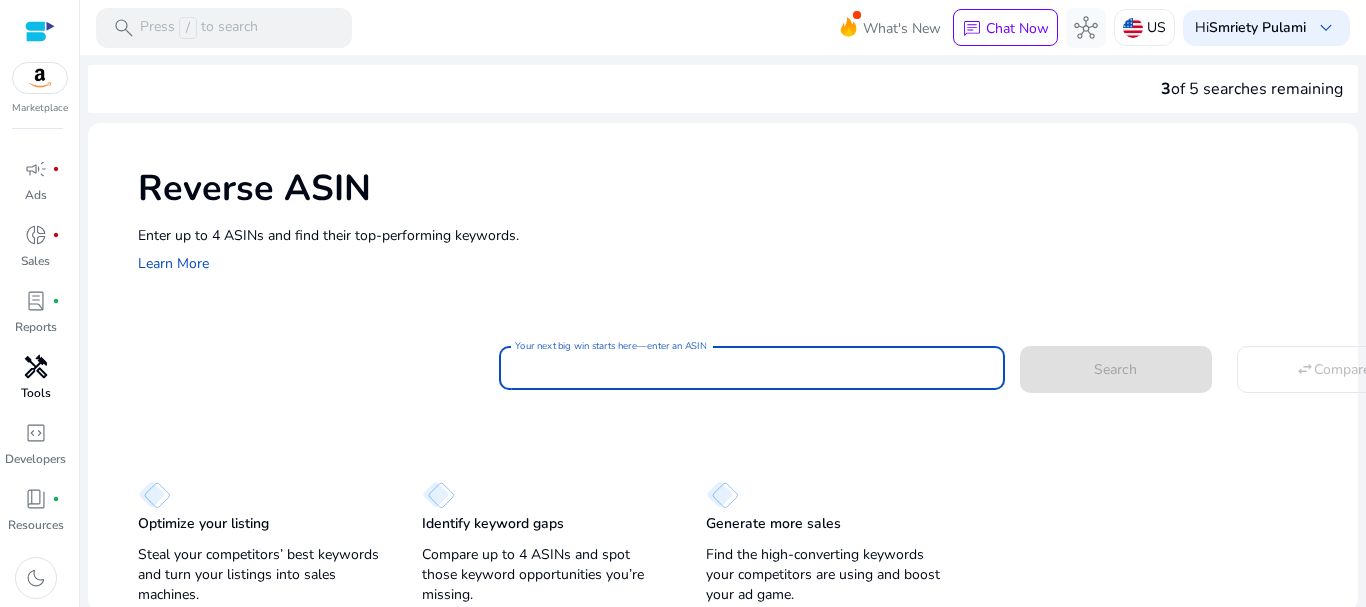 click on "Your next big win starts here—enter an ASIN" at bounding box center (752, 368) 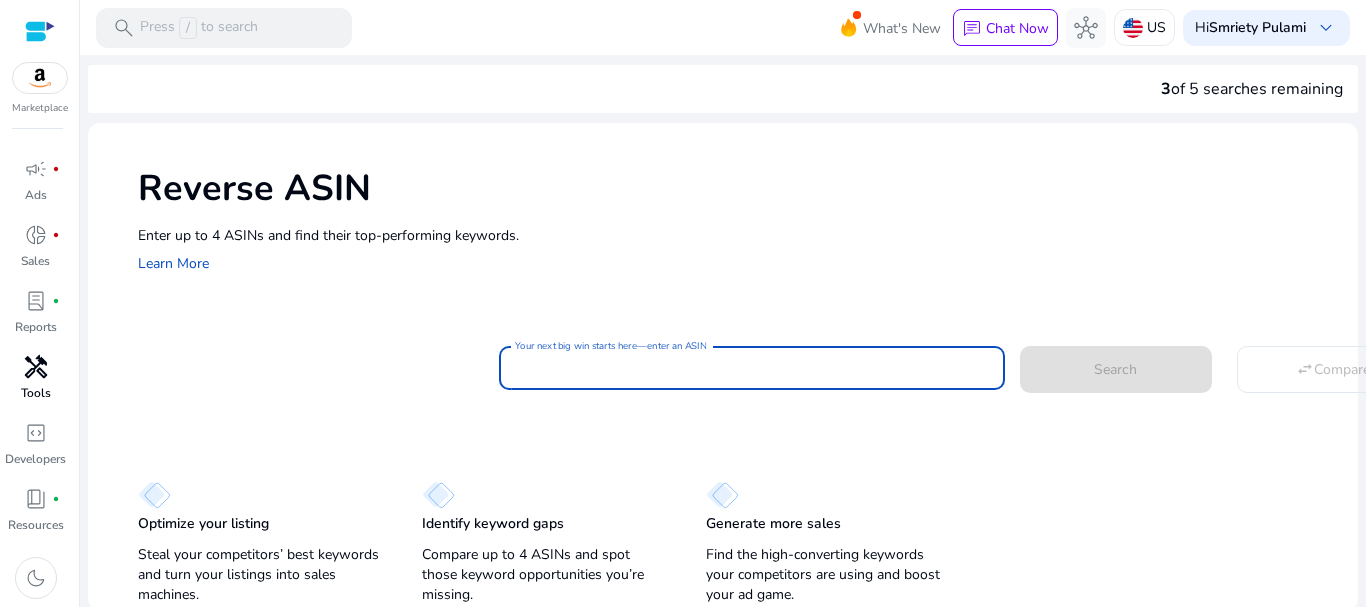 paste on "**********" 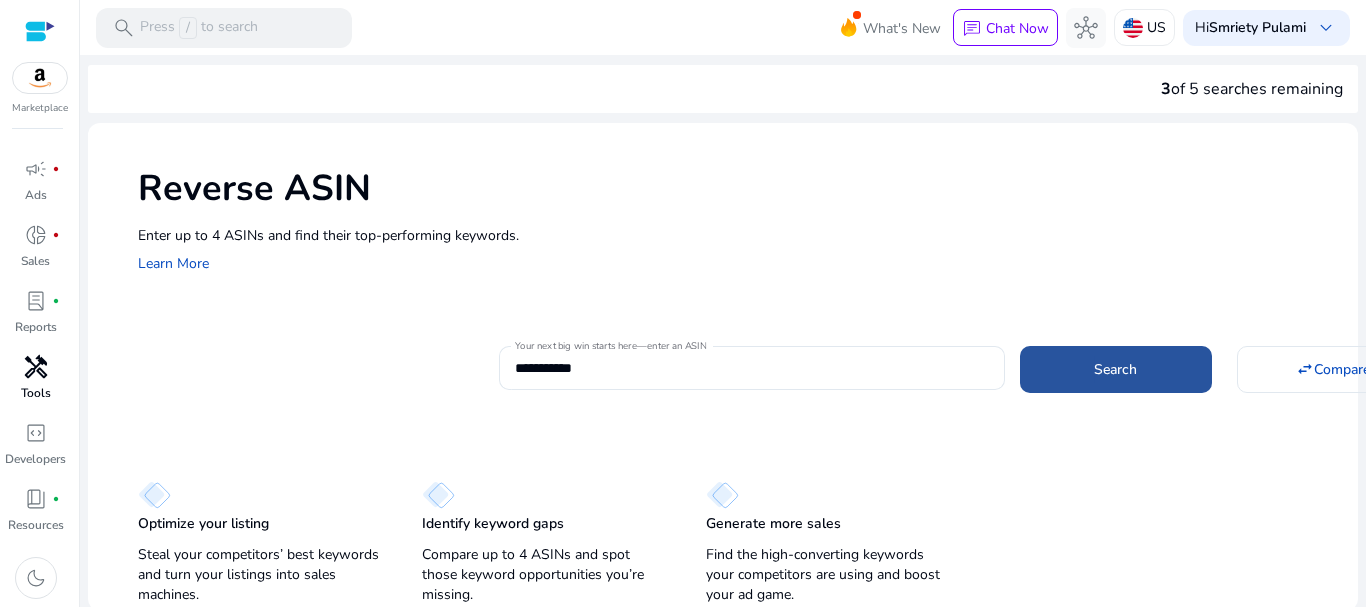 click on "Search" 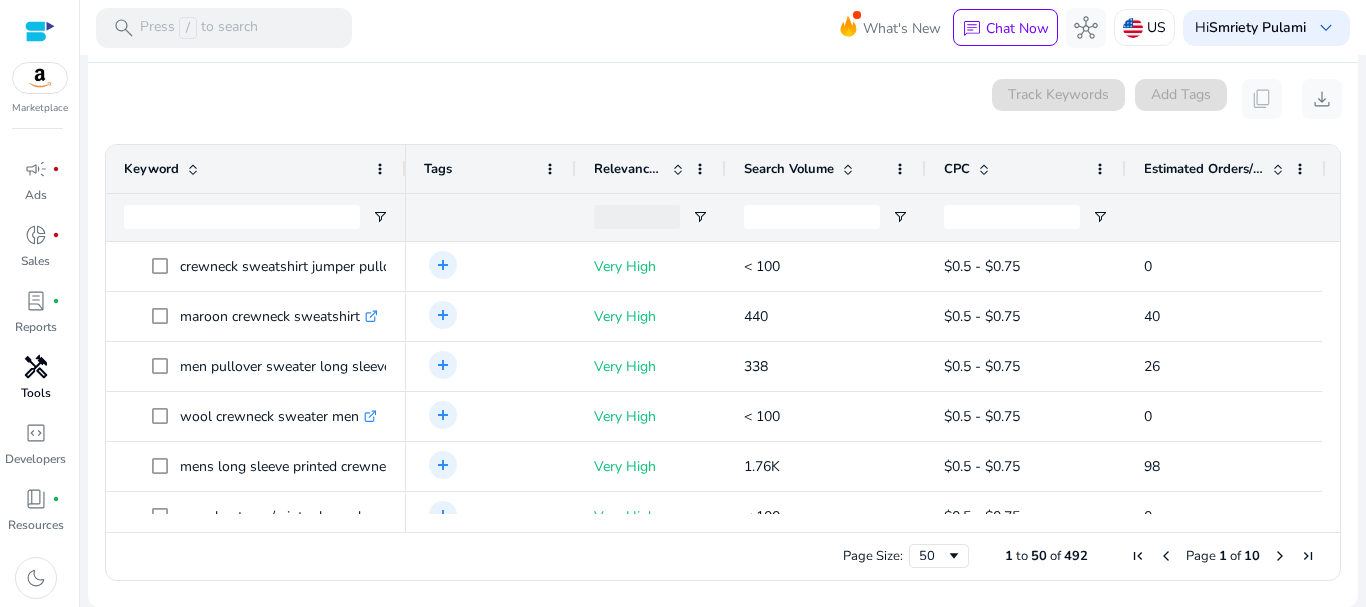 scroll, scrollTop: 214, scrollLeft: 0, axis: vertical 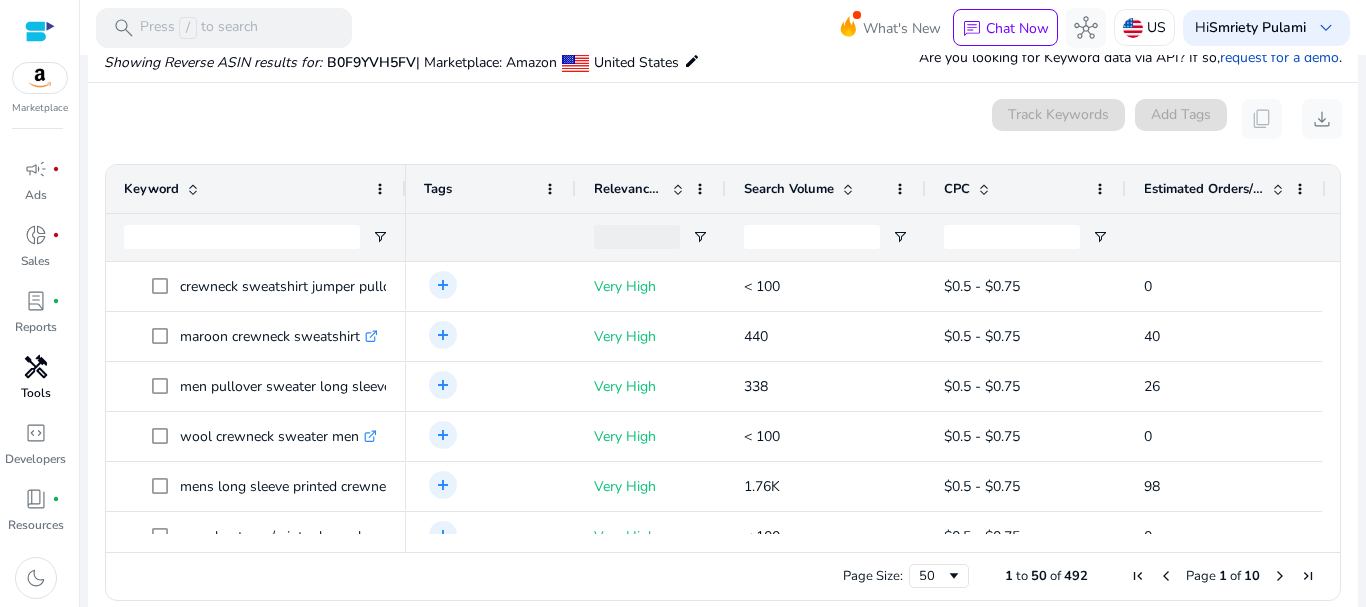 click on "Search Volume" 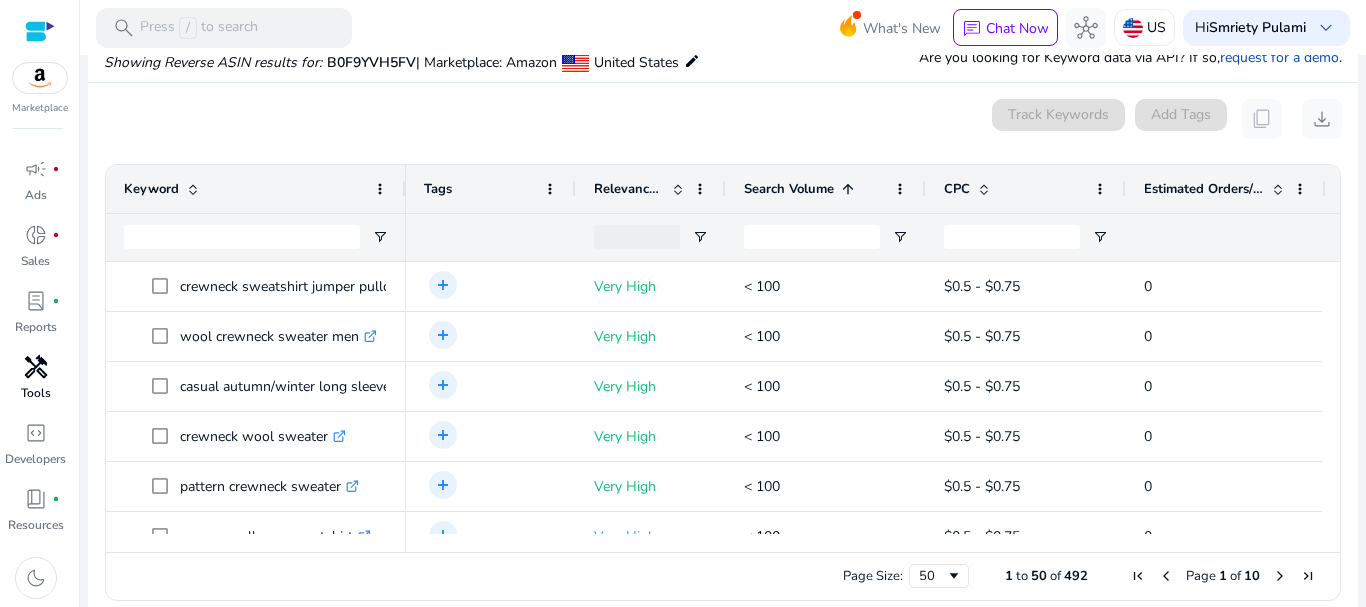 click on "Search Volume" 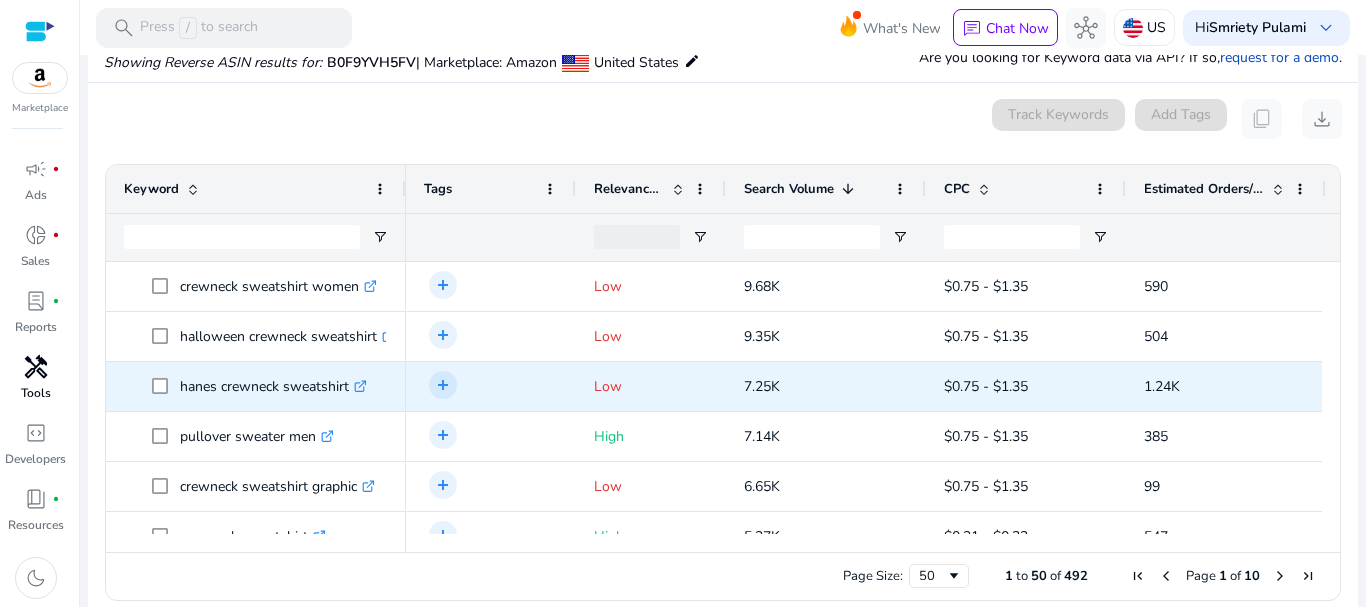 scroll, scrollTop: 27, scrollLeft: 0, axis: vertical 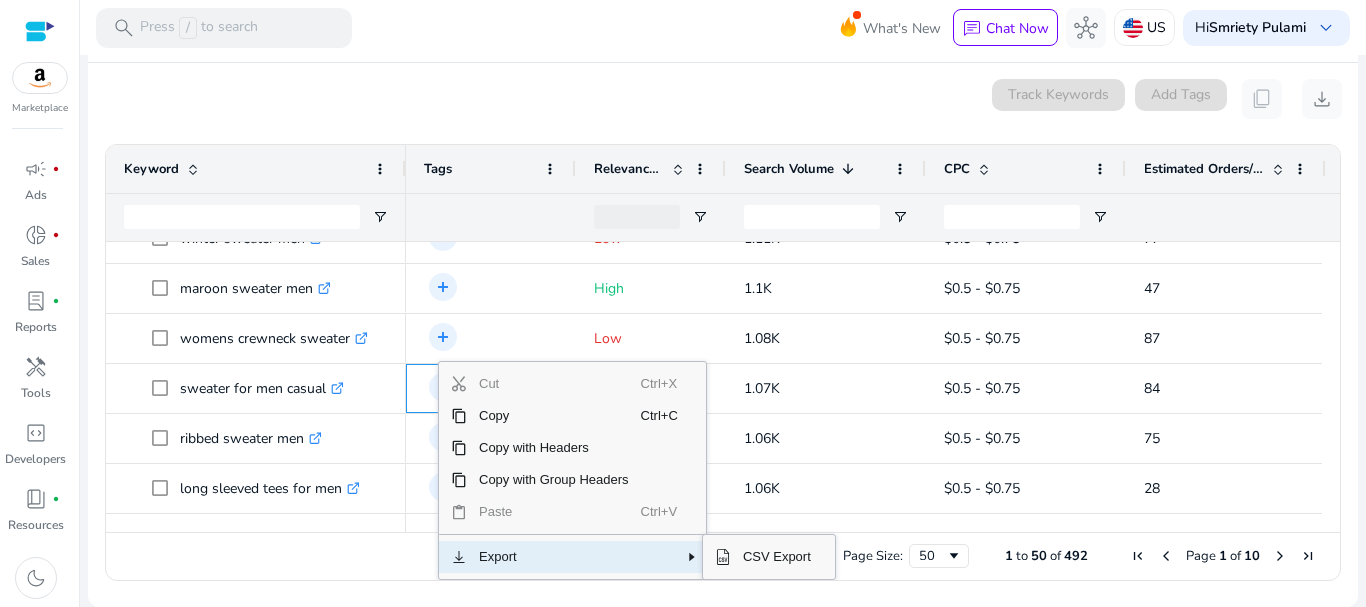 click on "Export" 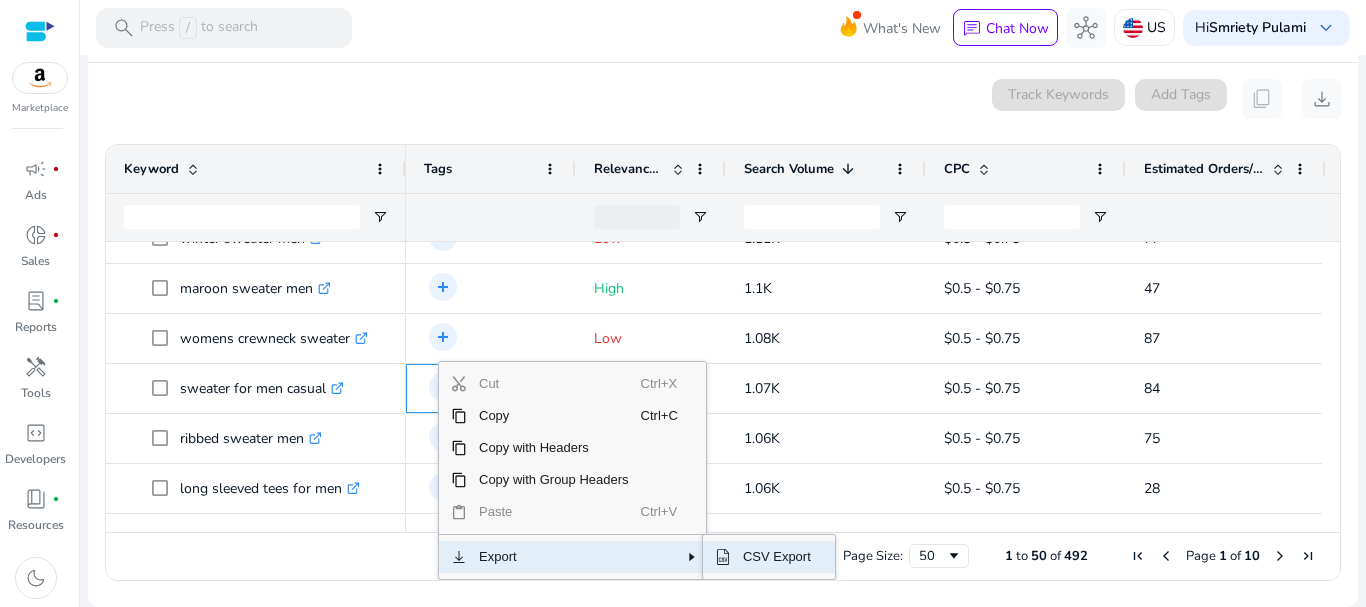 click on "CSV Export" 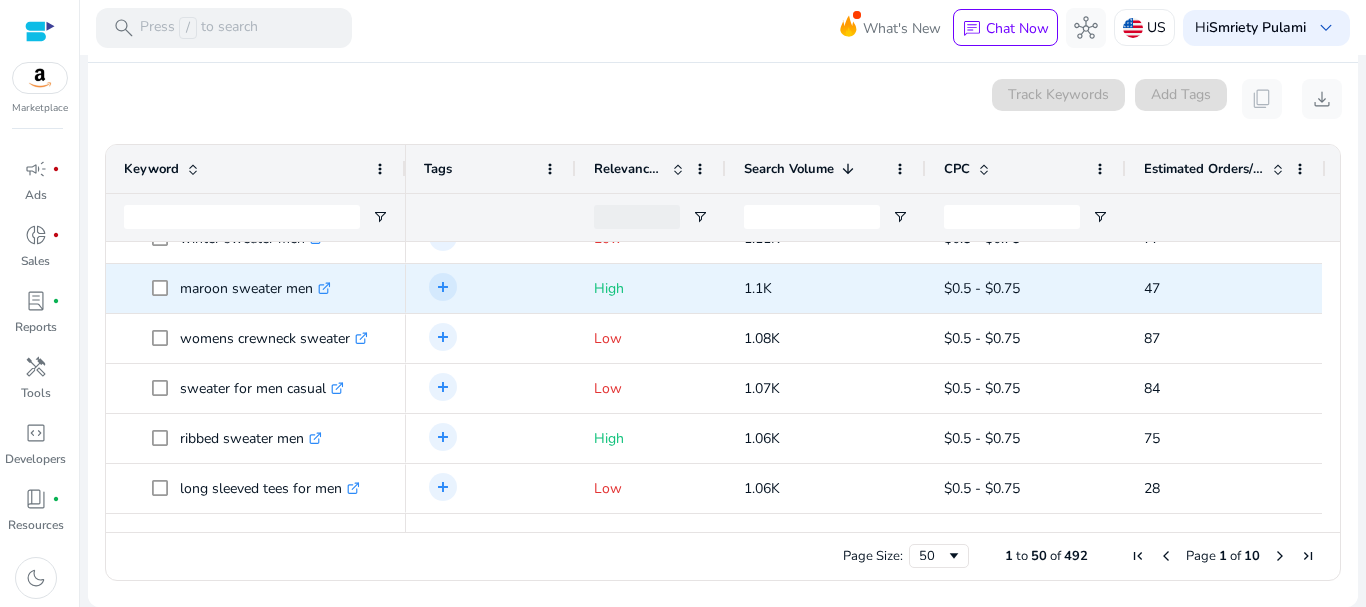 scroll, scrollTop: 2033, scrollLeft: 0, axis: vertical 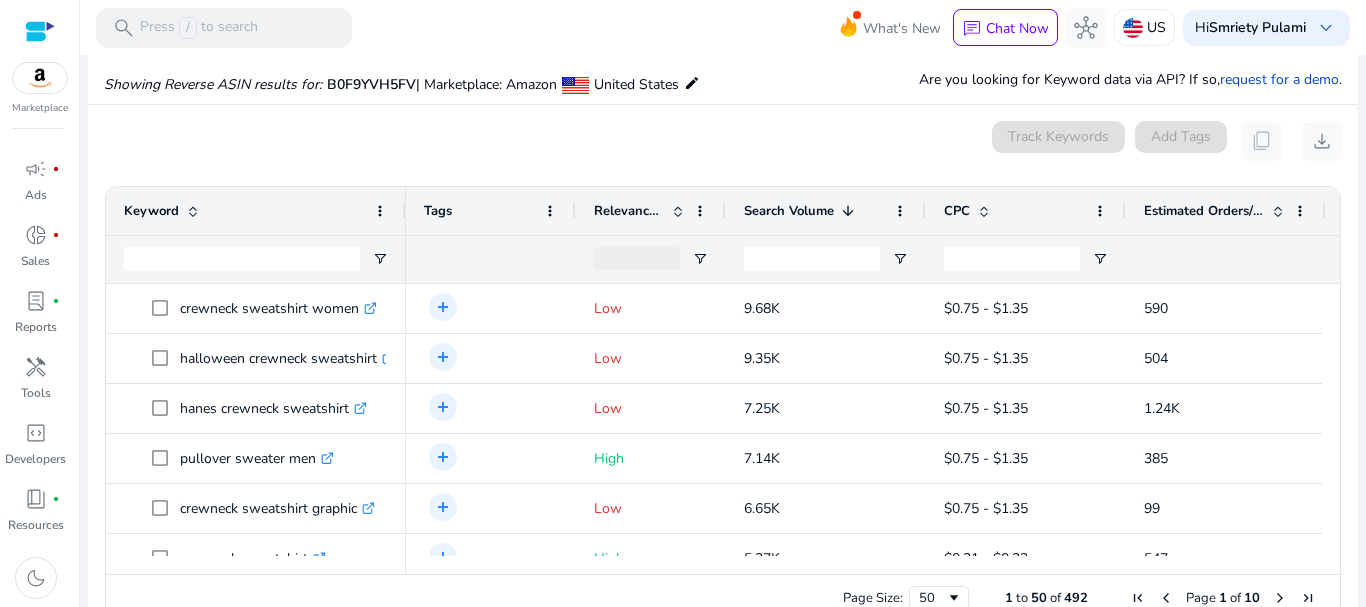 click on "0 keyword(s) selected   Track Keywords   Add Tags   content_copy   download" 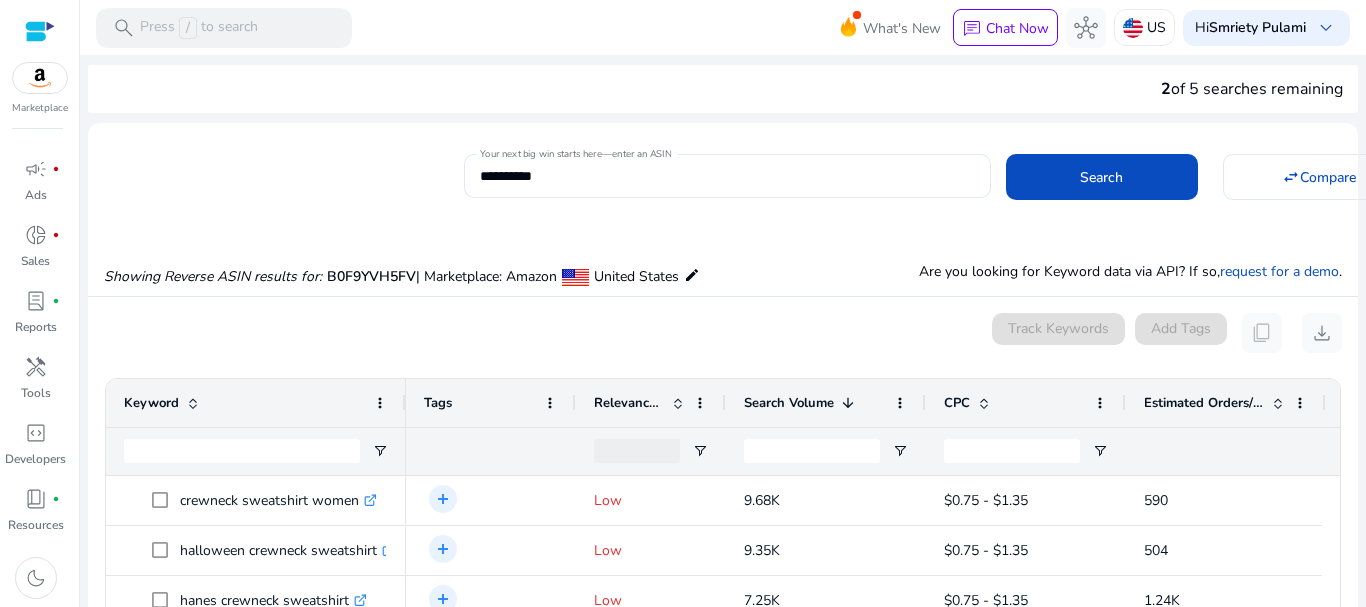 scroll, scrollTop: 234, scrollLeft: 0, axis: vertical 